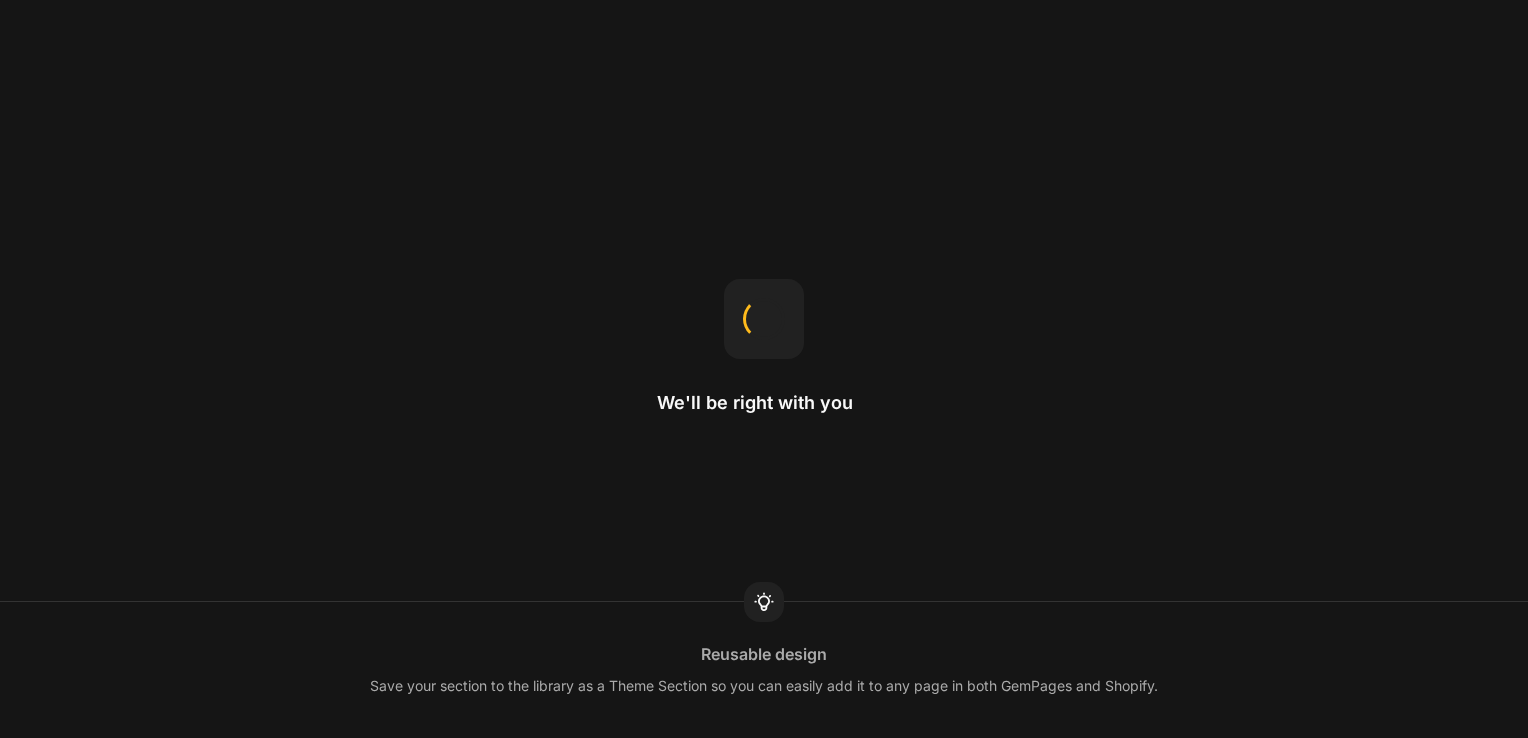 scroll, scrollTop: 0, scrollLeft: 0, axis: both 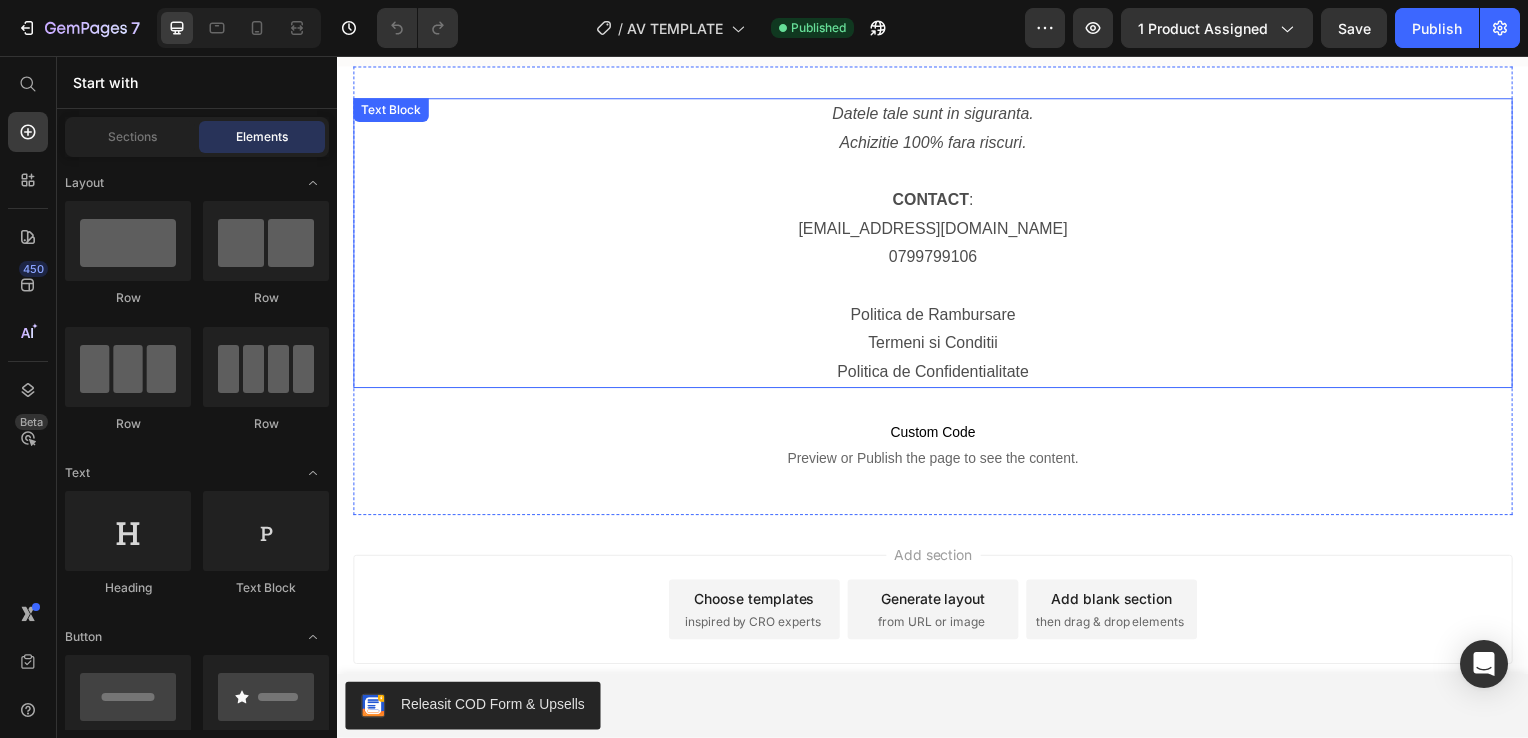 click on "Politica de Rambursare" at bounding box center (937, 317) 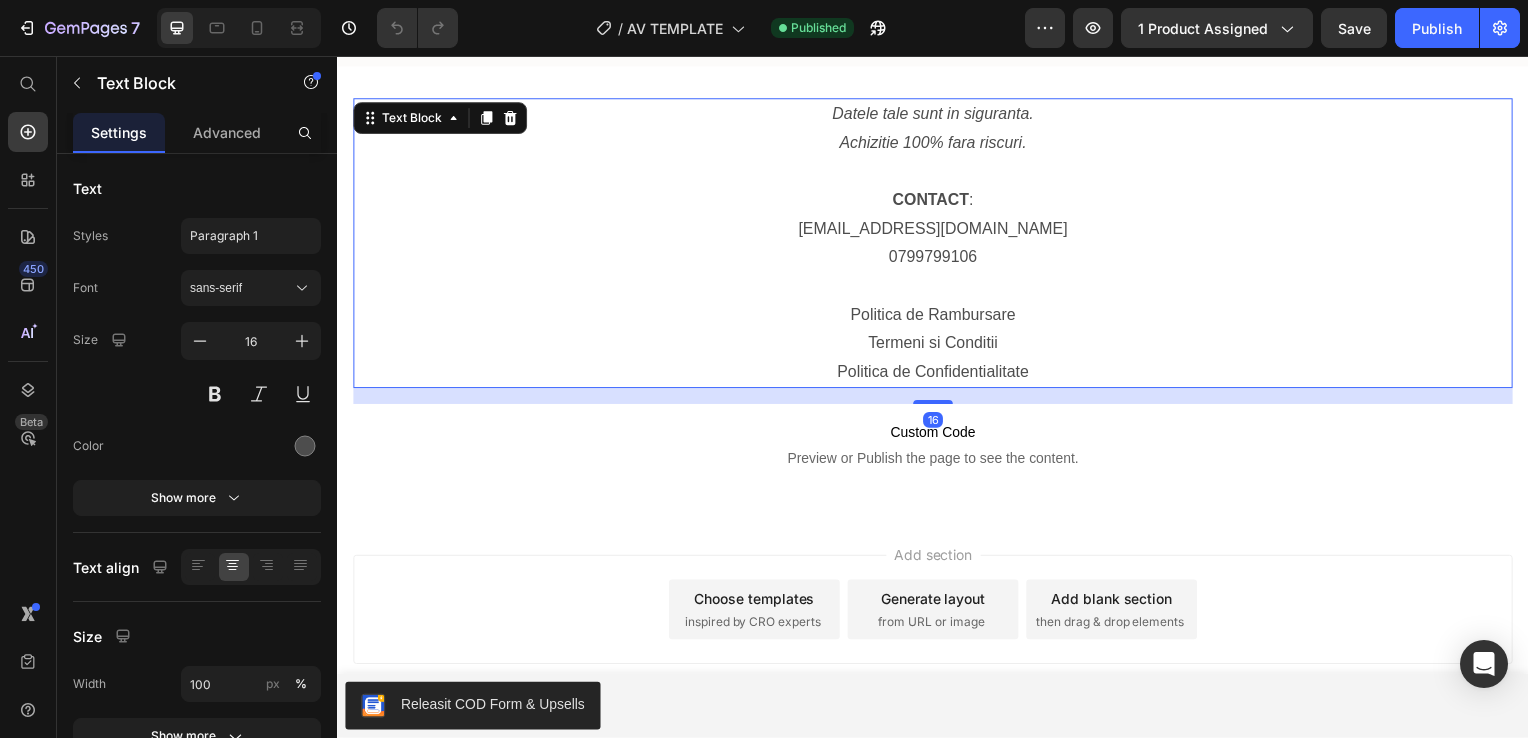 click on "Politica de Rambursare" at bounding box center (937, 317) 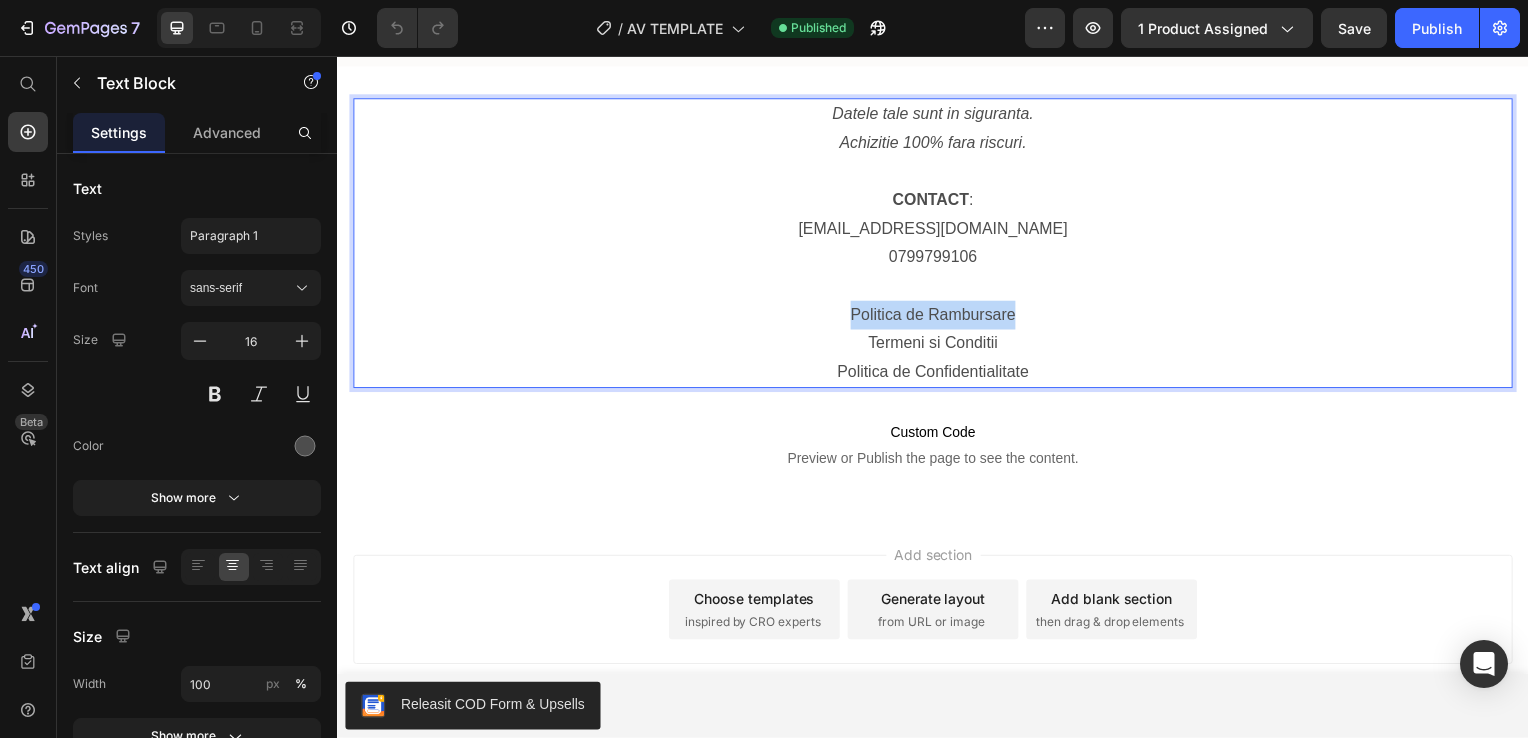 drag, startPoint x: 846, startPoint y: 311, endPoint x: 1018, endPoint y: 306, distance: 172.07266 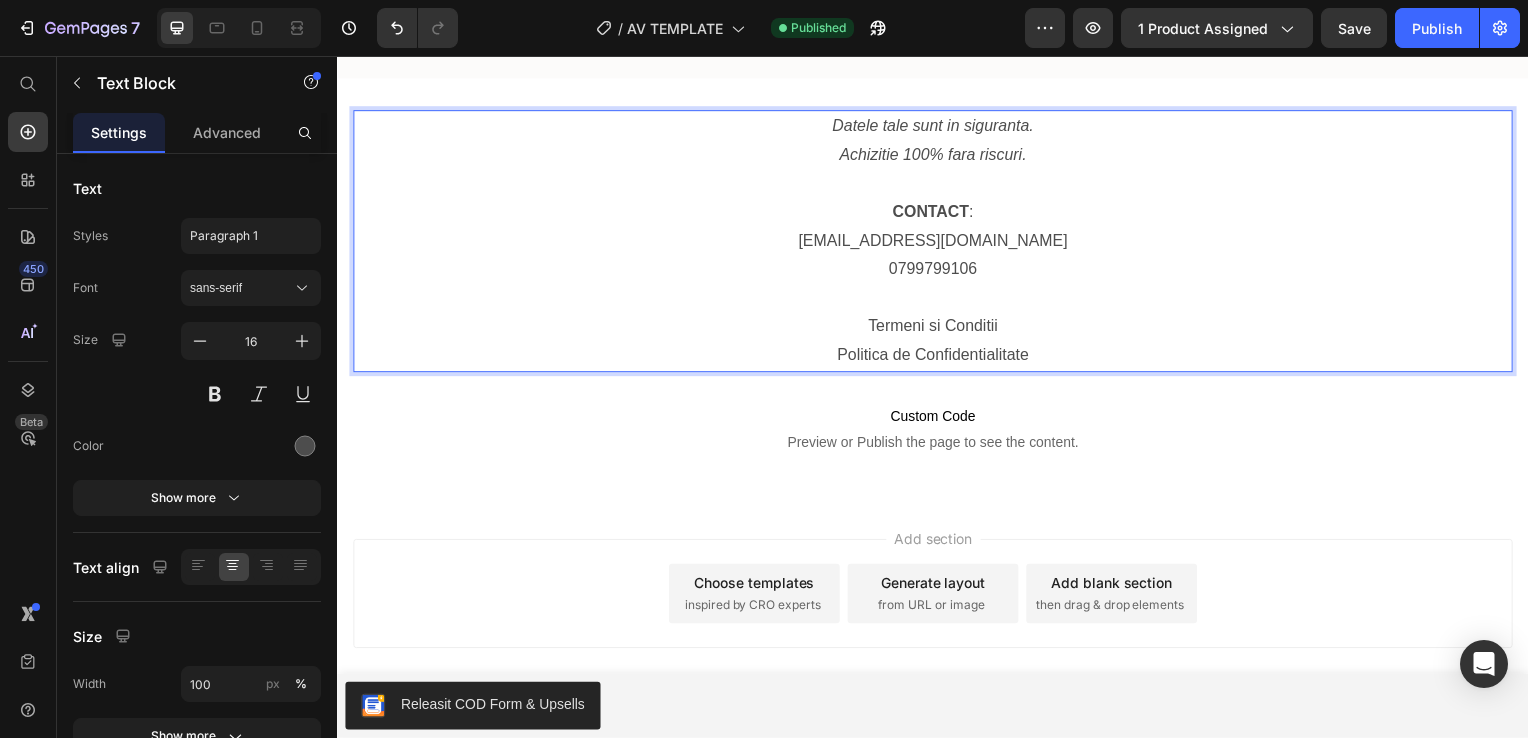 scroll, scrollTop: 9009, scrollLeft: 0, axis: vertical 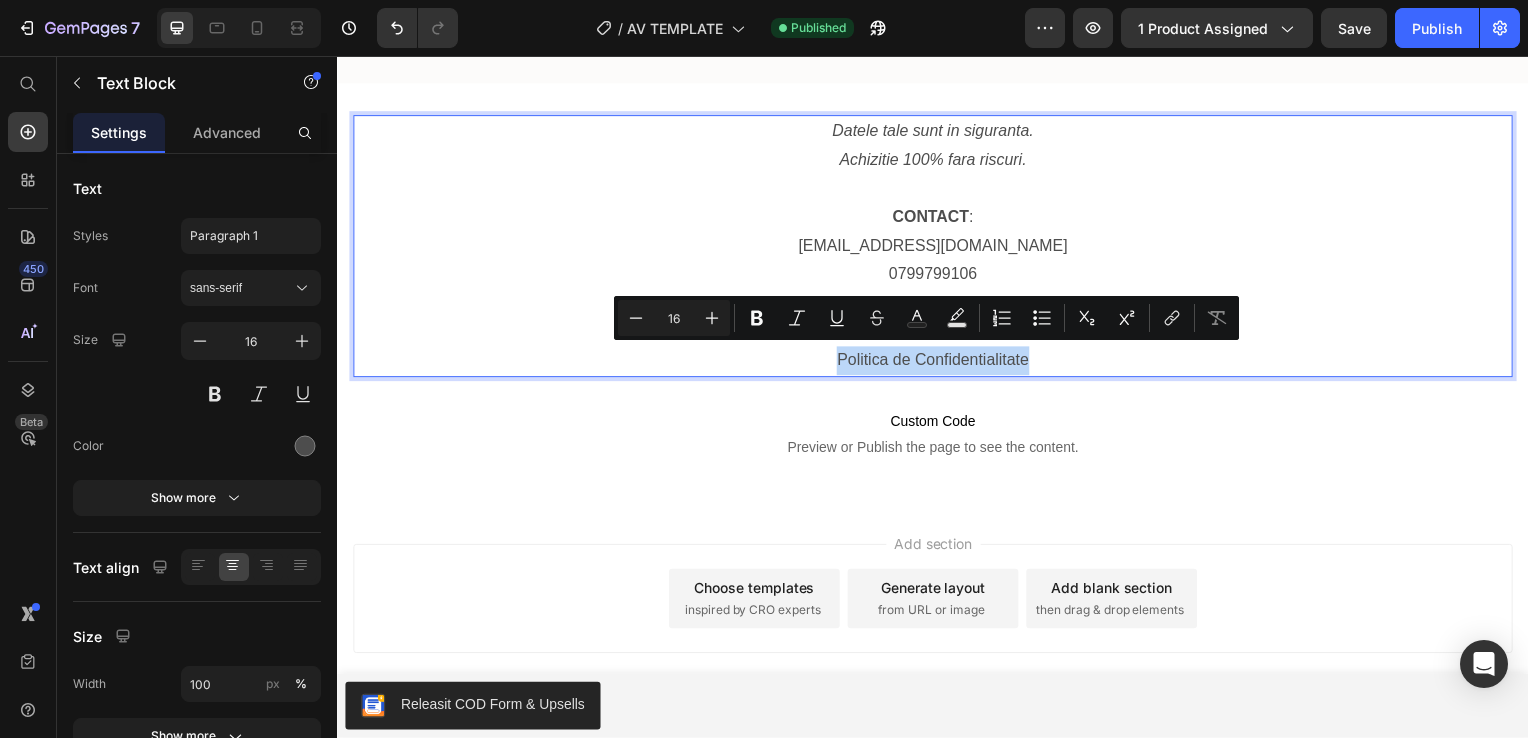 drag, startPoint x: 1028, startPoint y: 352, endPoint x: 832, endPoint y: 355, distance: 196.02296 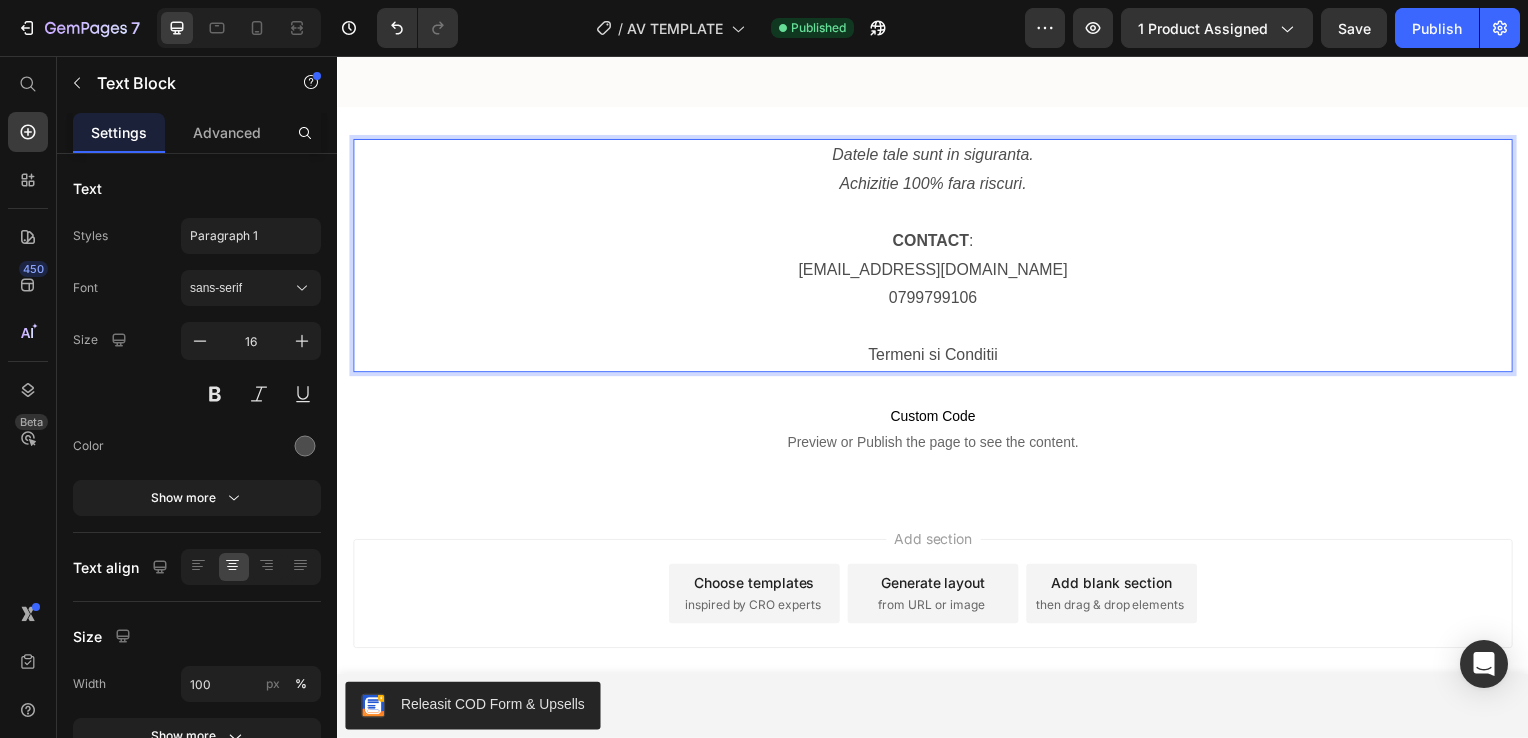 scroll, scrollTop: 8980, scrollLeft: 0, axis: vertical 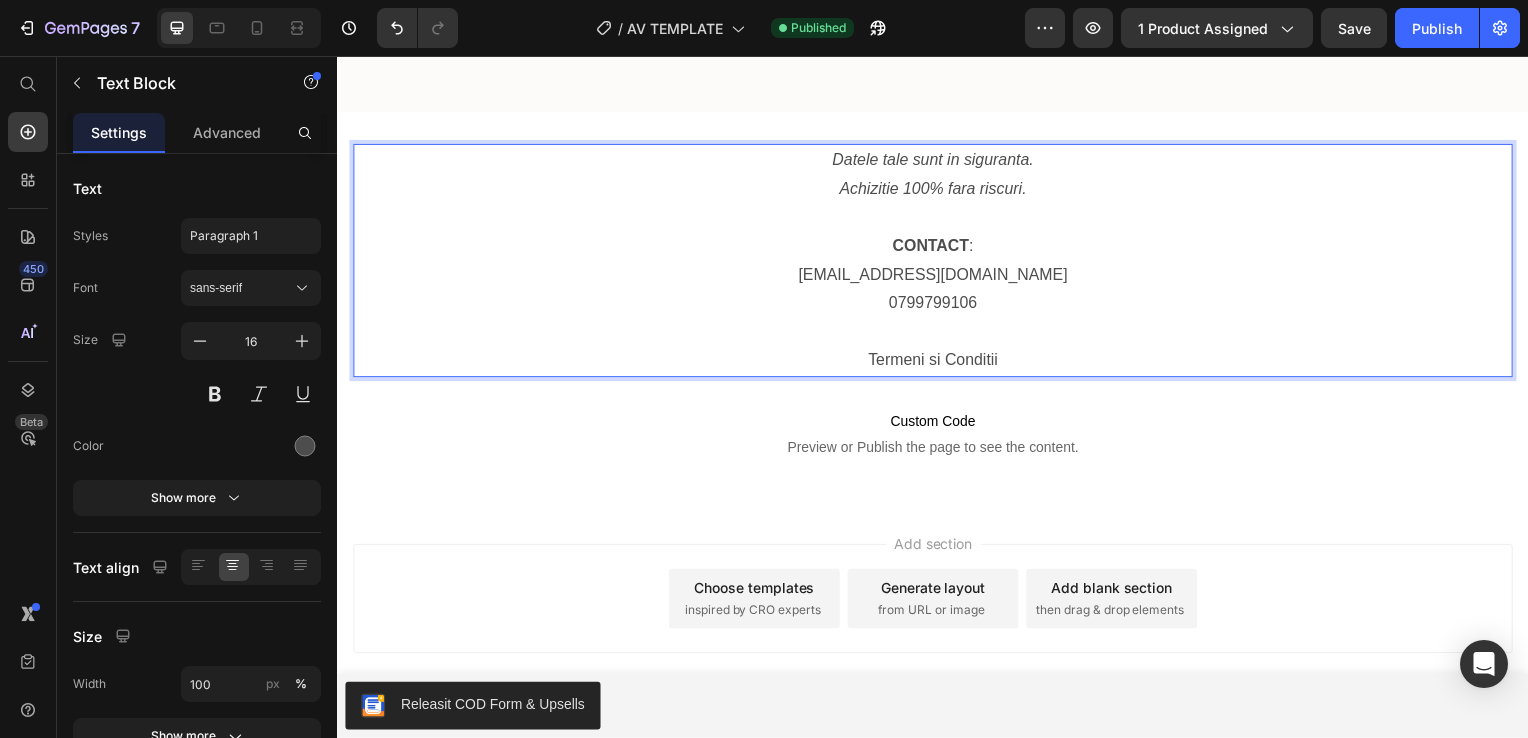 click on "Termeni si Conditii" at bounding box center [937, 363] 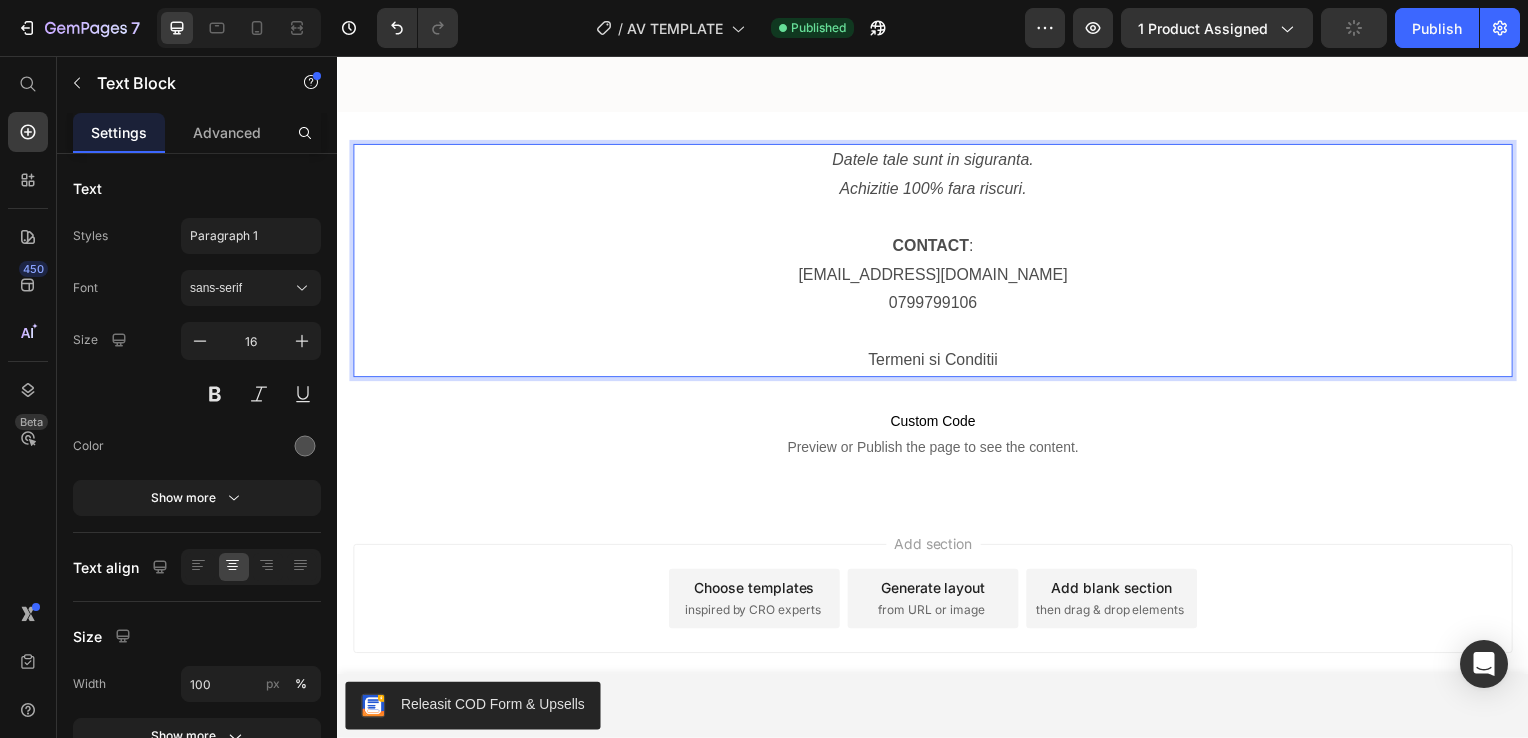 click on "Termeni si Conditii" at bounding box center (937, 363) 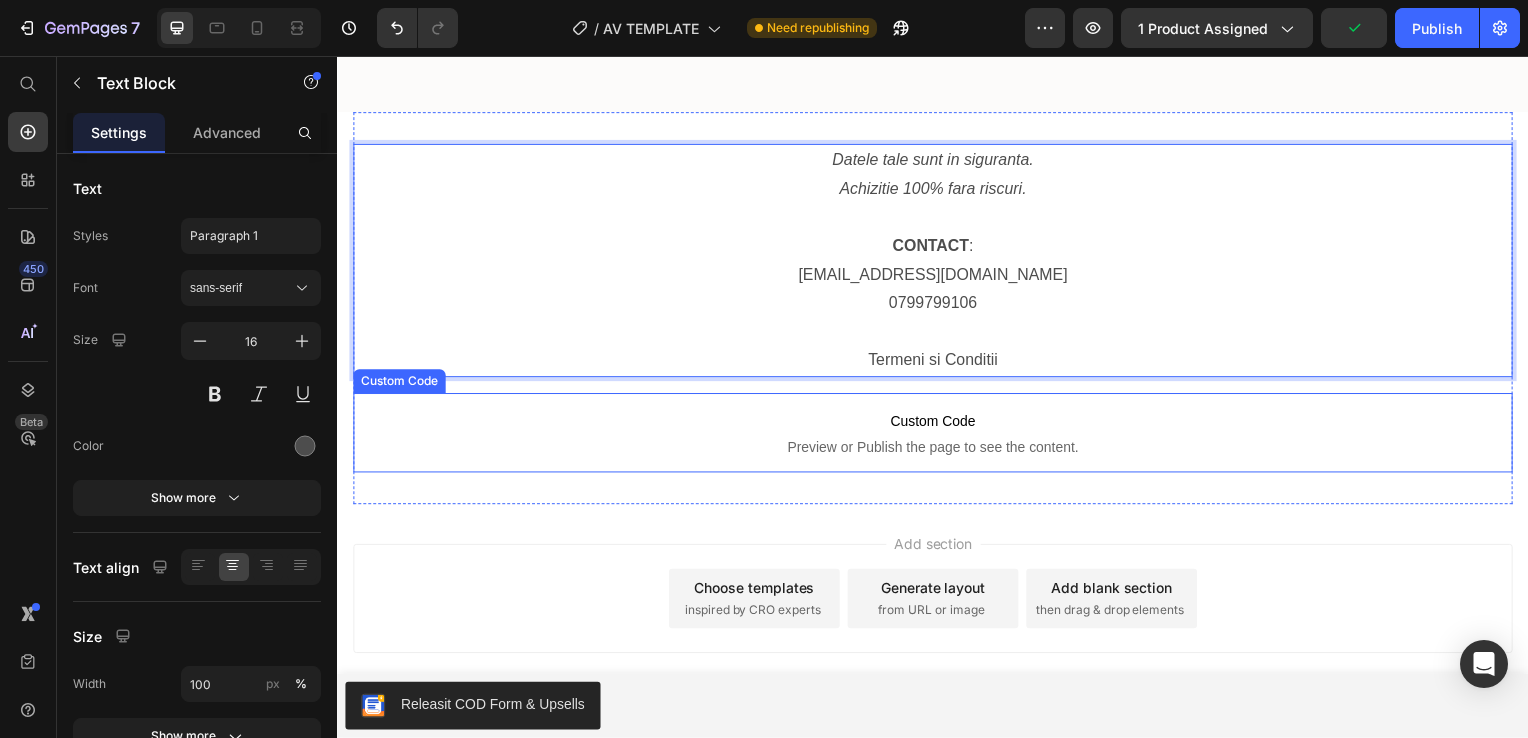 click on "Custom Code
Preview or Publish the page to see the content." at bounding box center [937, 436] 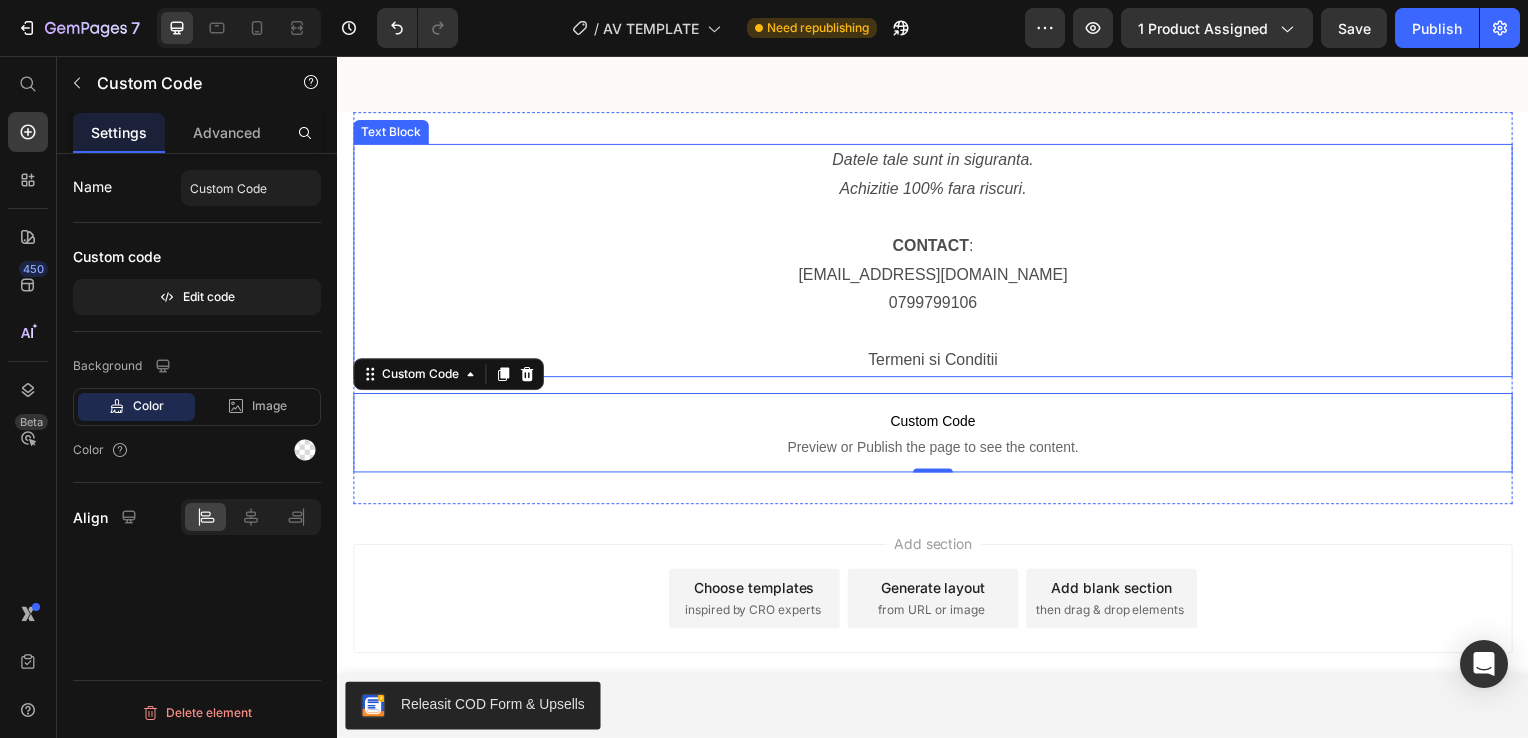 click on "Termeni si Conditii" at bounding box center [937, 363] 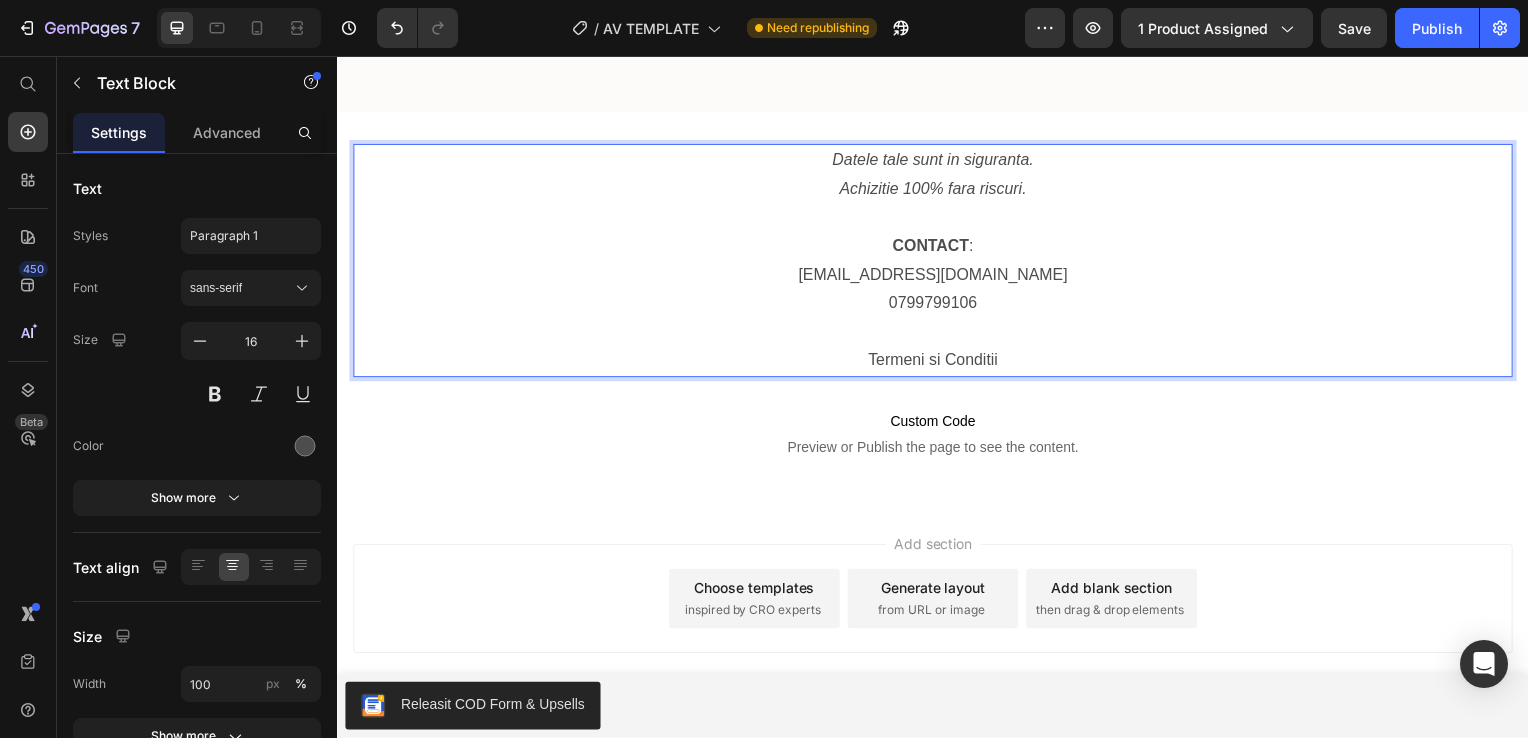 click on "Termeni si Conditii" at bounding box center [937, 363] 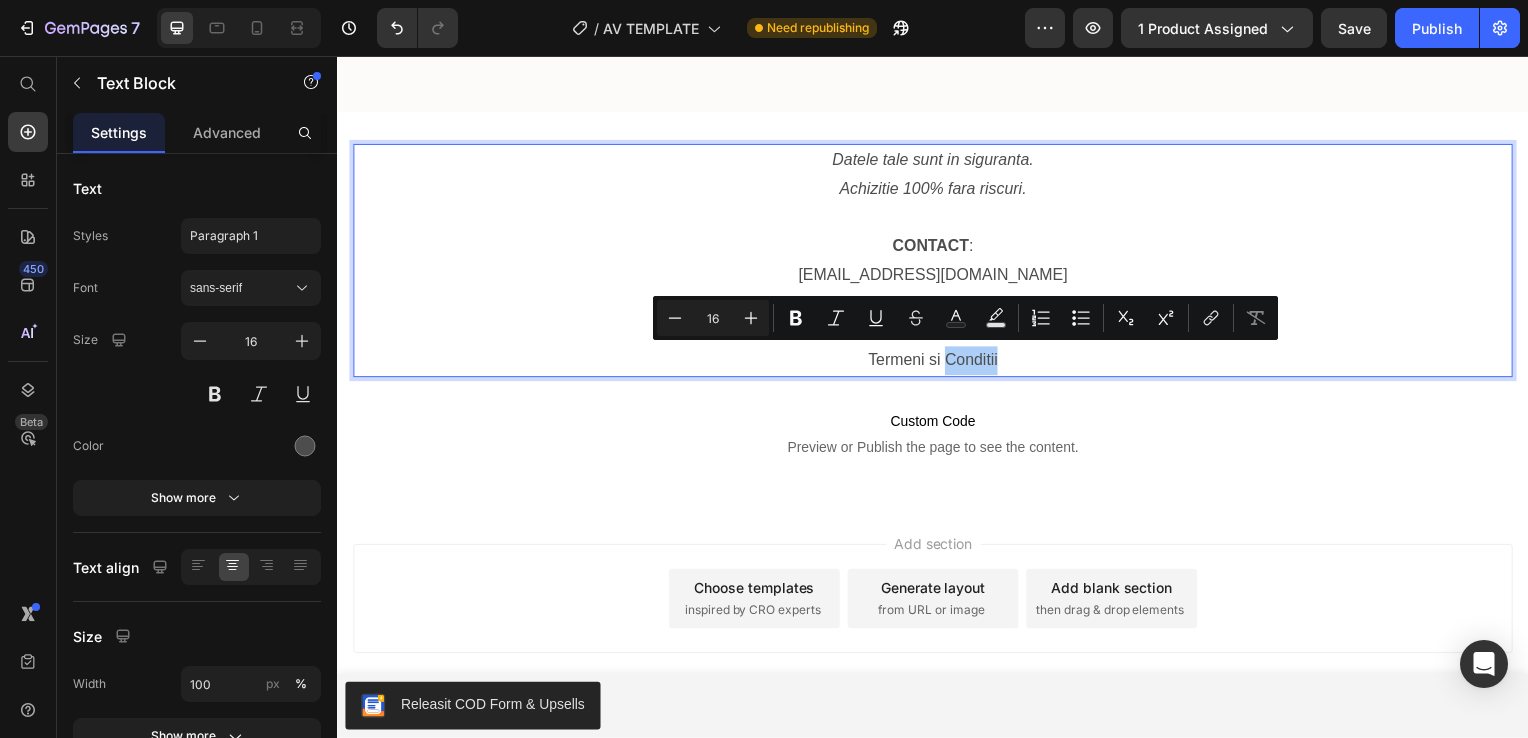 drag, startPoint x: 661, startPoint y: 301, endPoint x: 936, endPoint y: 314, distance: 275.3071 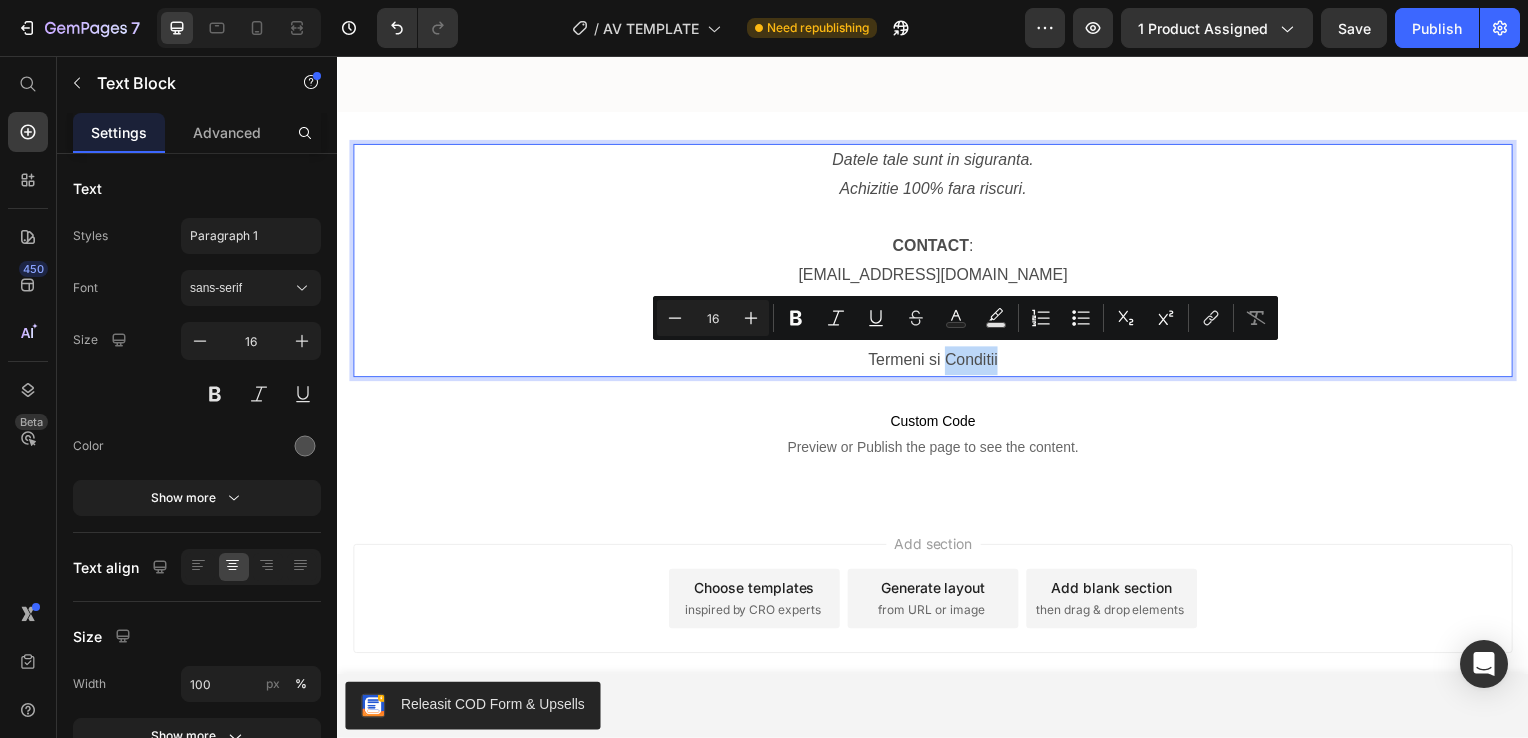 click on "Termeni si Conditii" at bounding box center [937, 363] 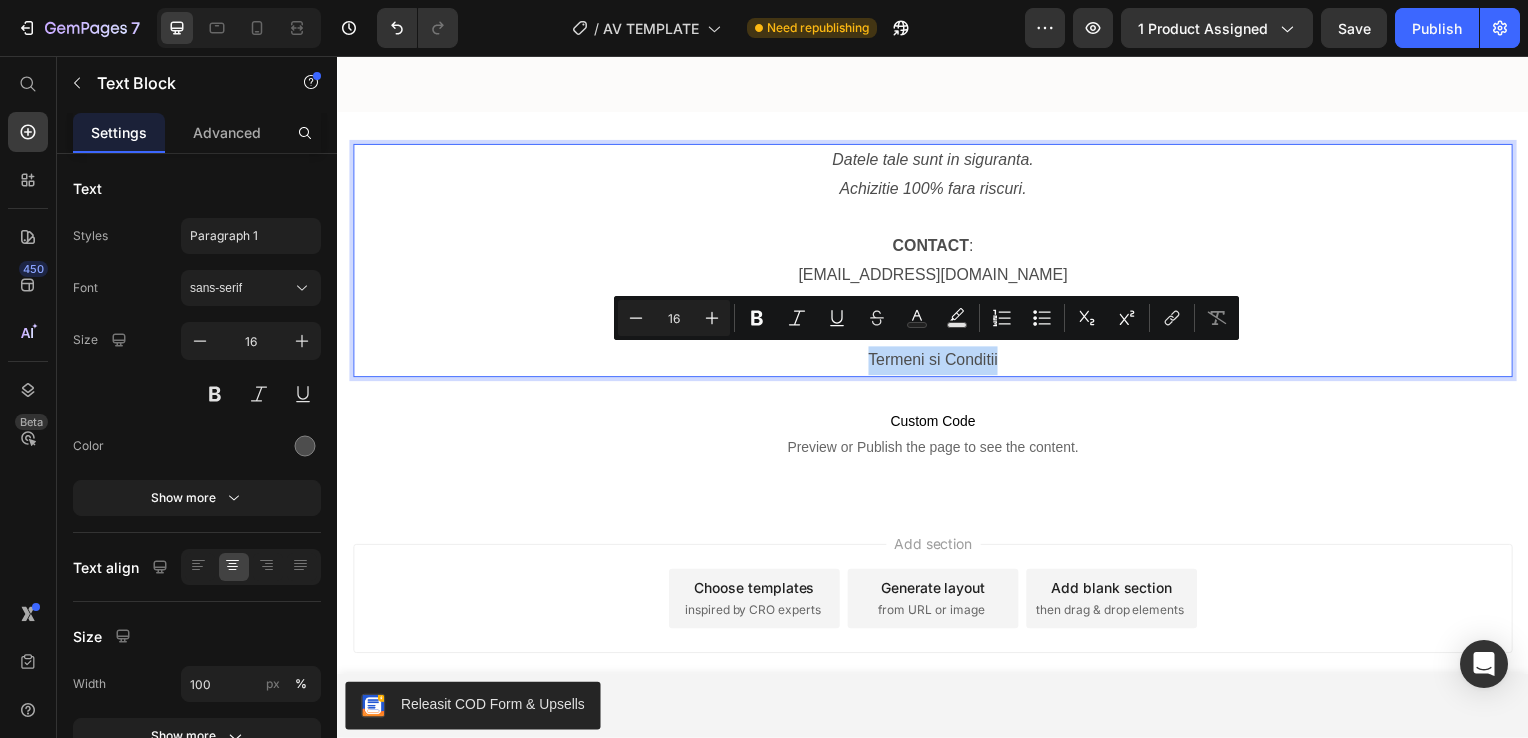 drag, startPoint x: 994, startPoint y: 356, endPoint x: 867, endPoint y: 360, distance: 127.06297 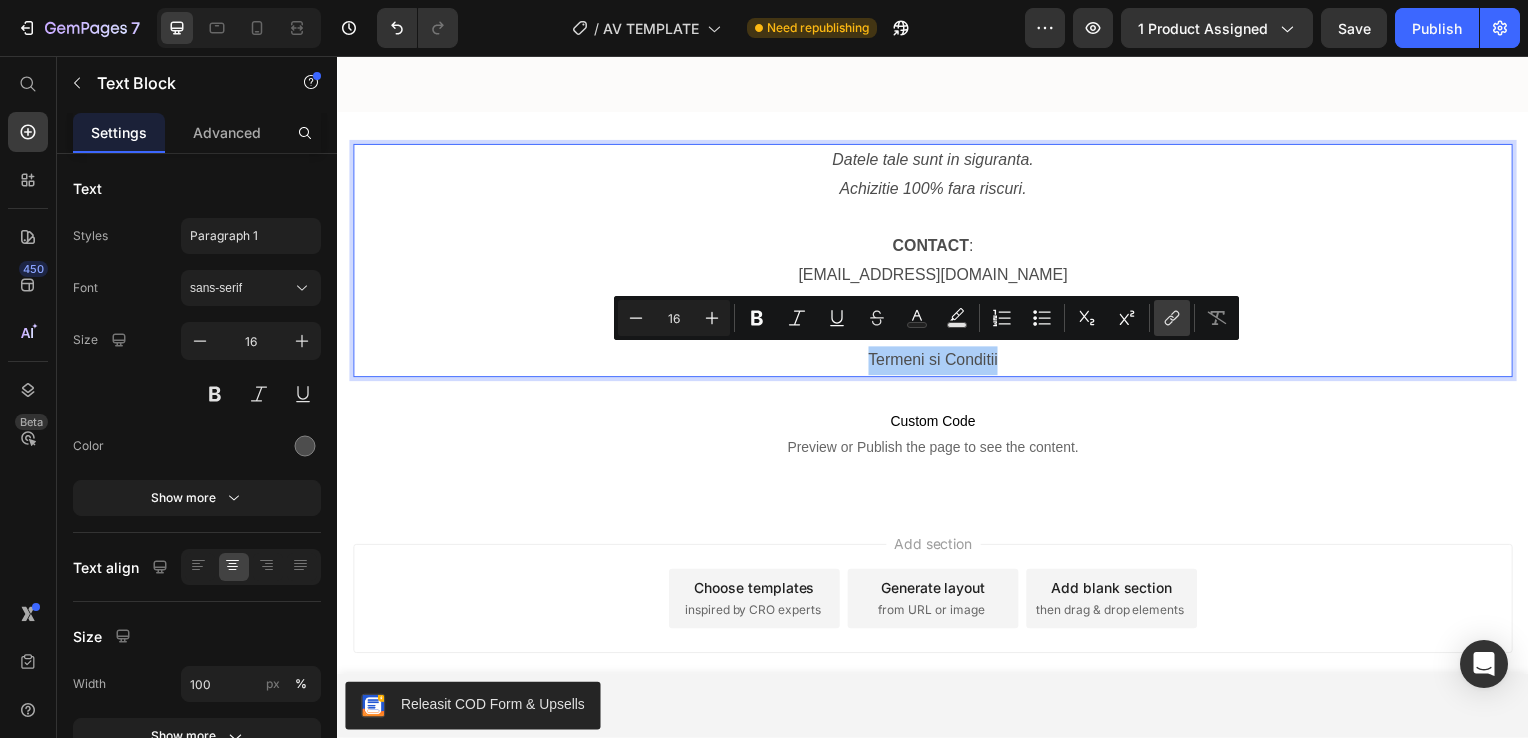 click on "link" at bounding box center [1172, 318] 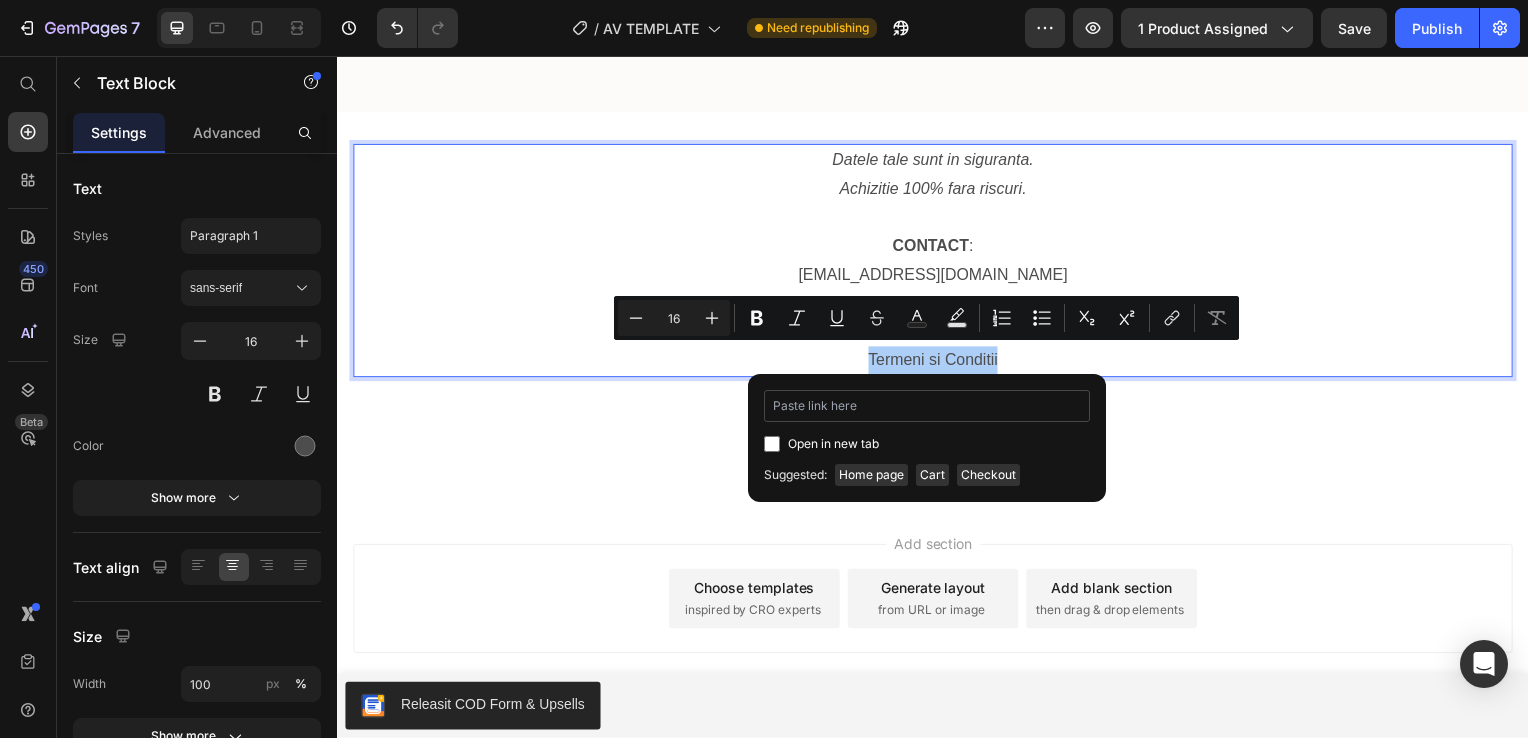 click at bounding box center [927, 406] 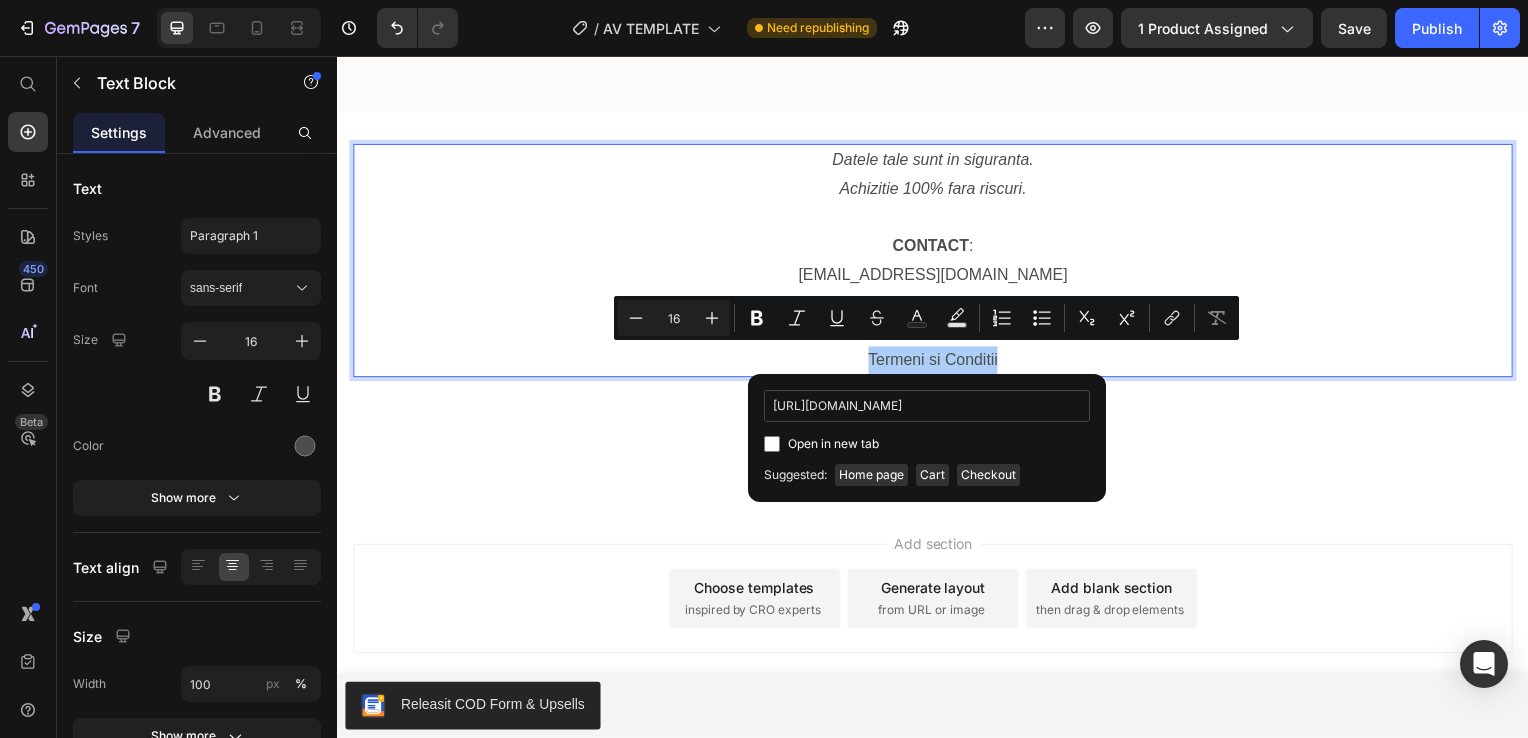 scroll, scrollTop: 0, scrollLeft: 13, axis: horizontal 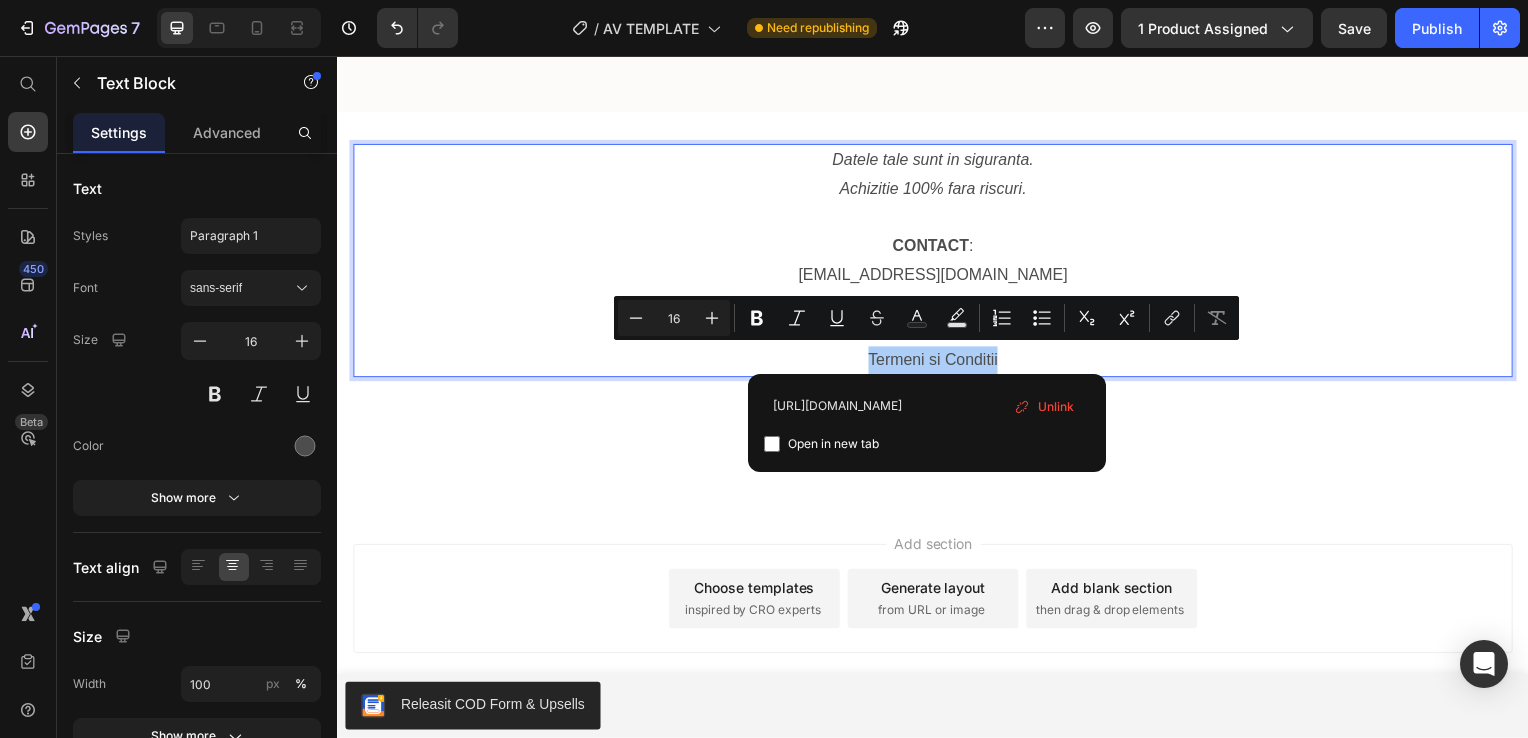 type on "[URL][DOMAIN_NAME]" 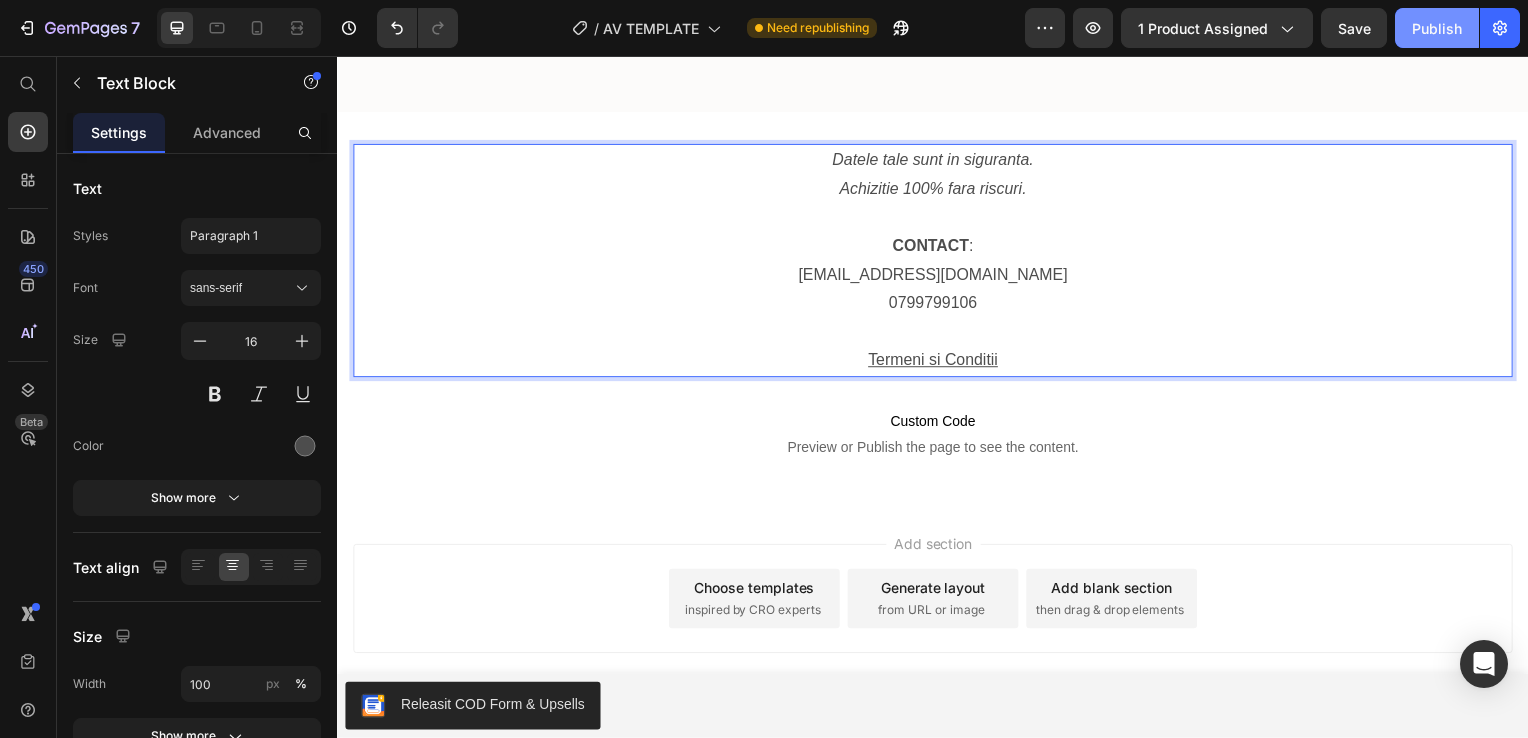 click on "Publish" 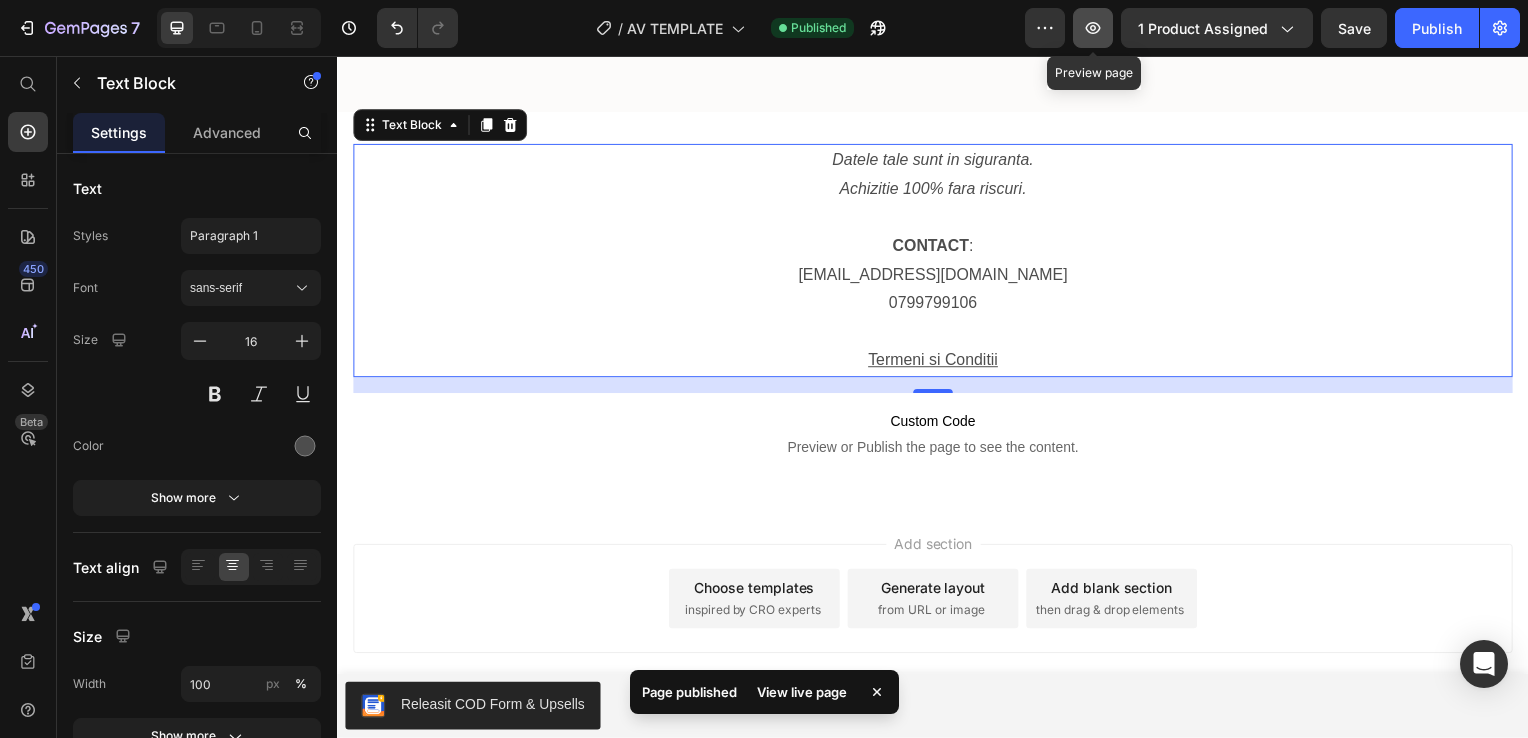 click 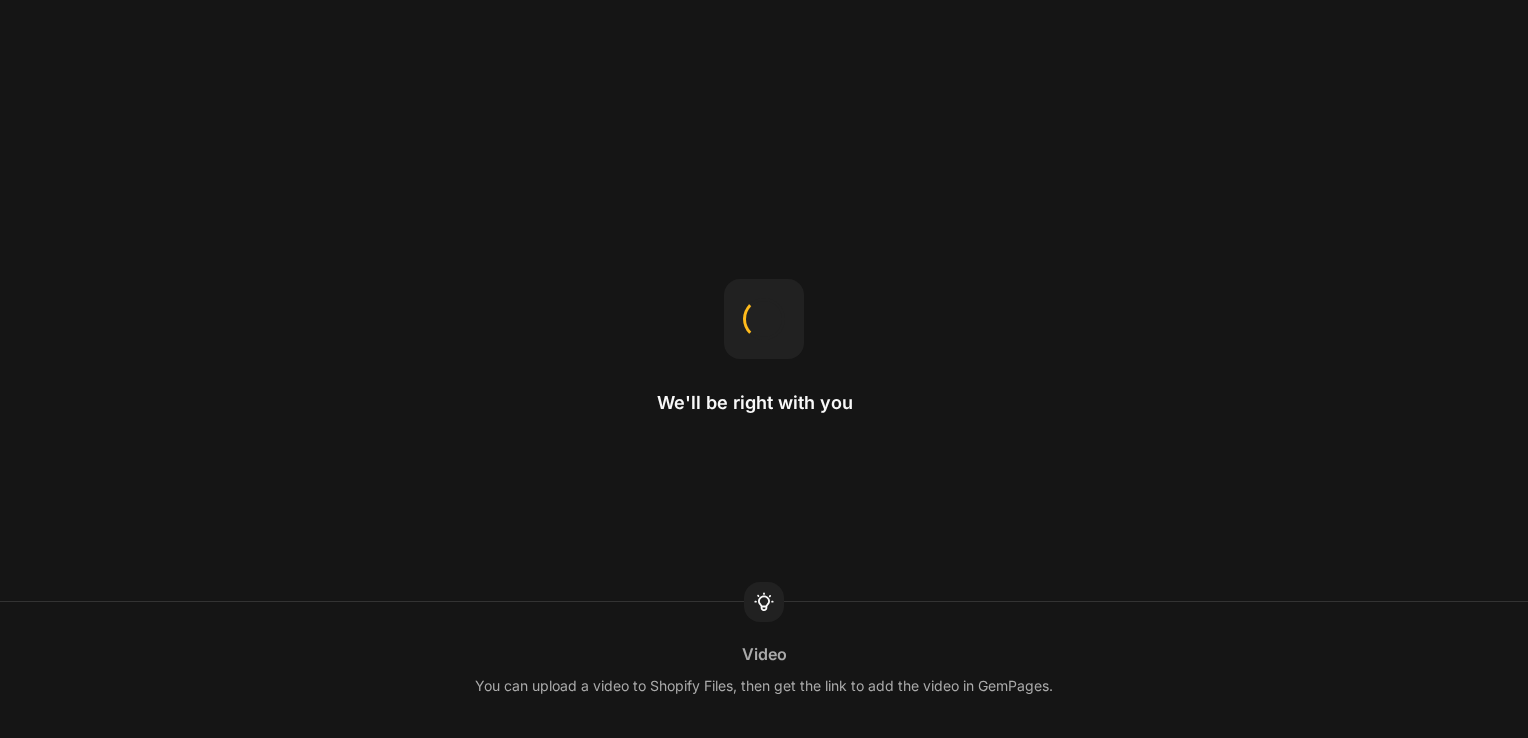 scroll, scrollTop: 0, scrollLeft: 0, axis: both 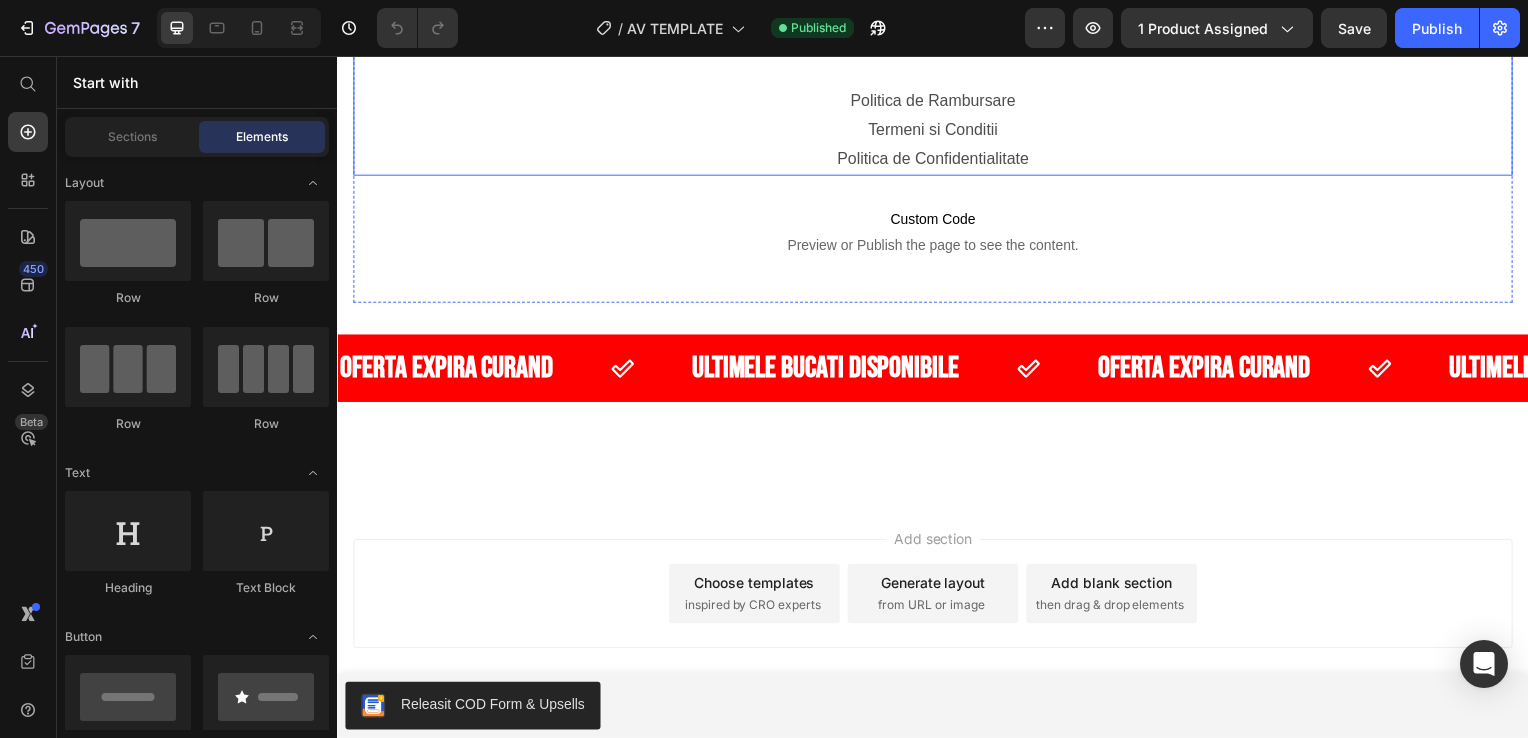 click on "07xxxxxxxx" at bounding box center (937, 45) 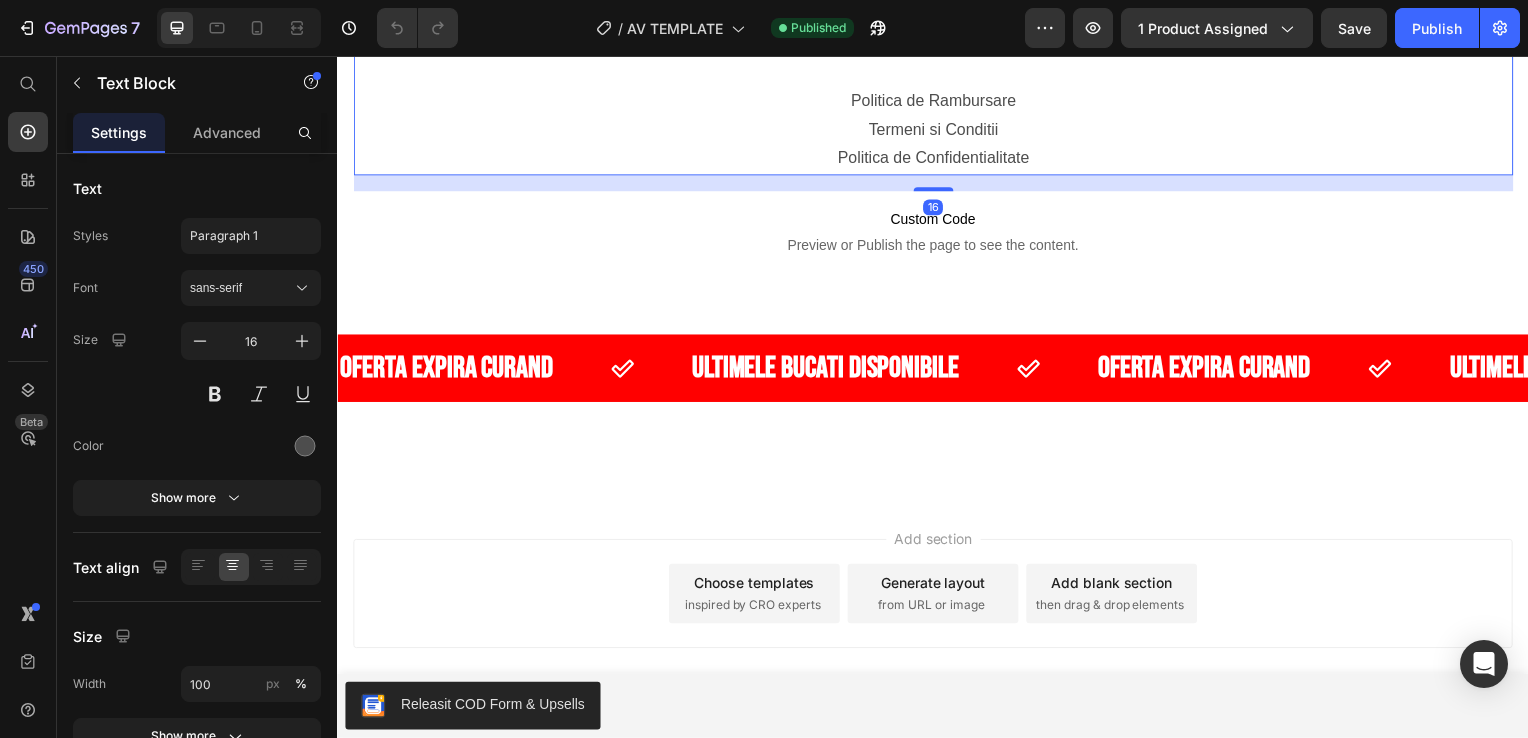 click on "07xxxxxxxx" at bounding box center [937, 45] 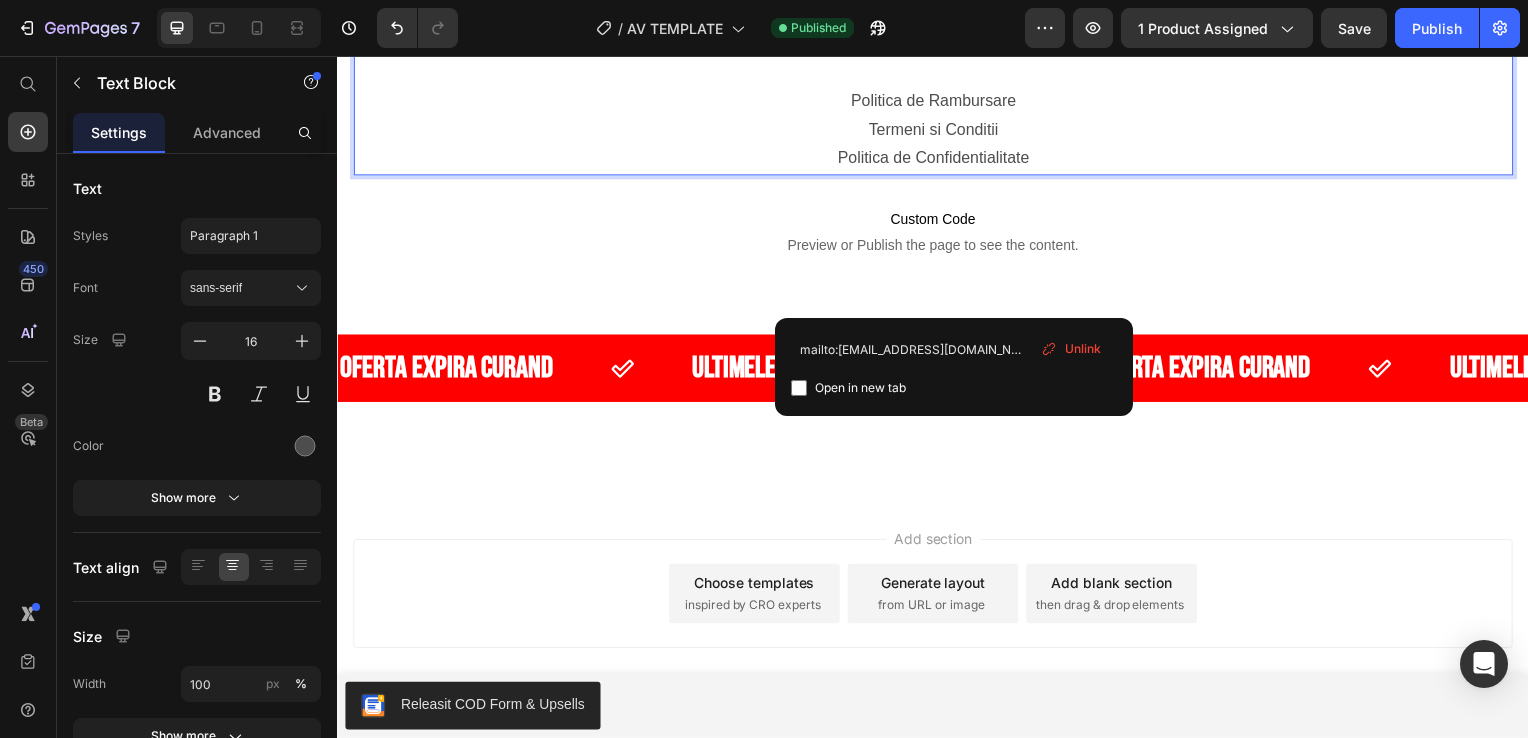 drag, startPoint x: 957, startPoint y: 299, endPoint x: 866, endPoint y: 297, distance: 91.02197 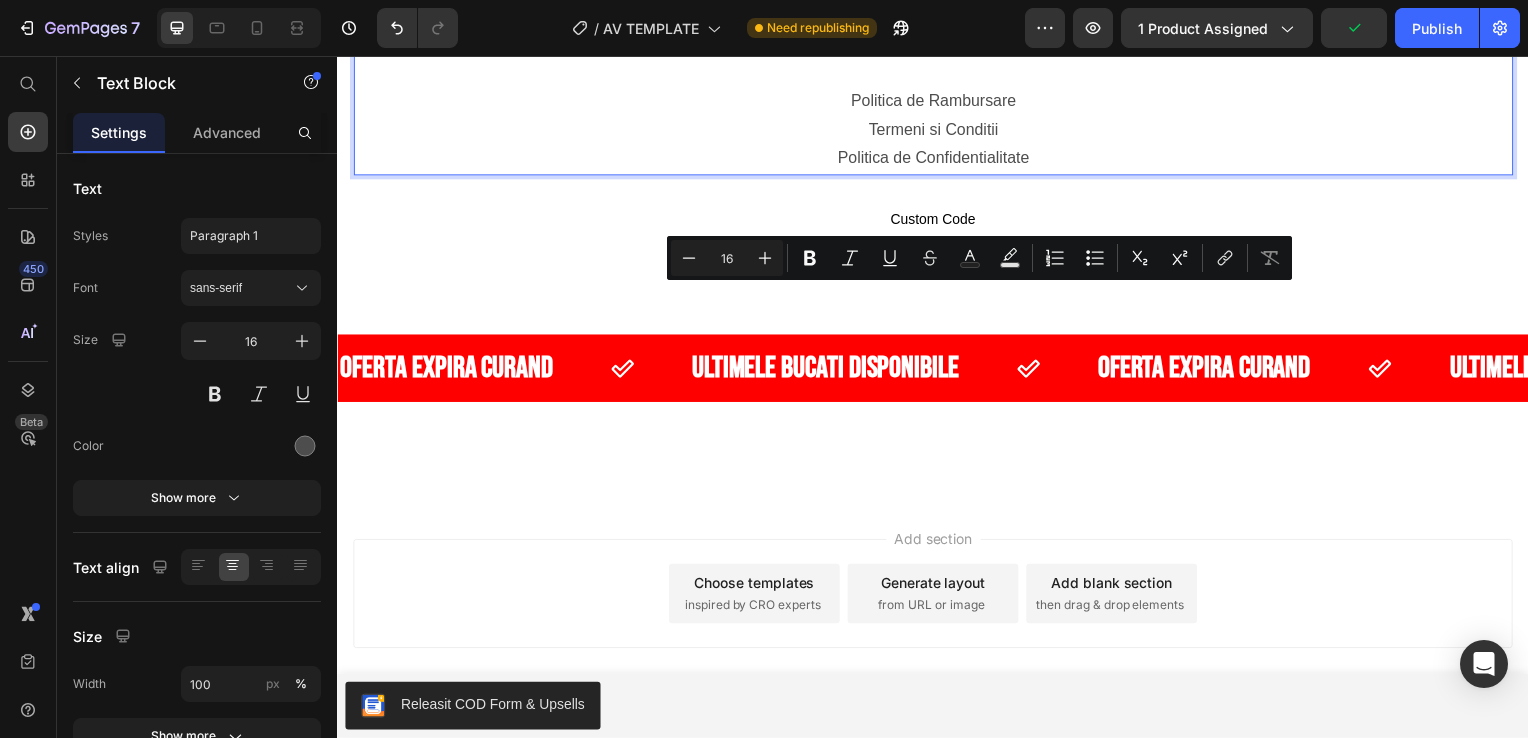drag, startPoint x: 897, startPoint y: 299, endPoint x: 1065, endPoint y: 302, distance: 168.02678 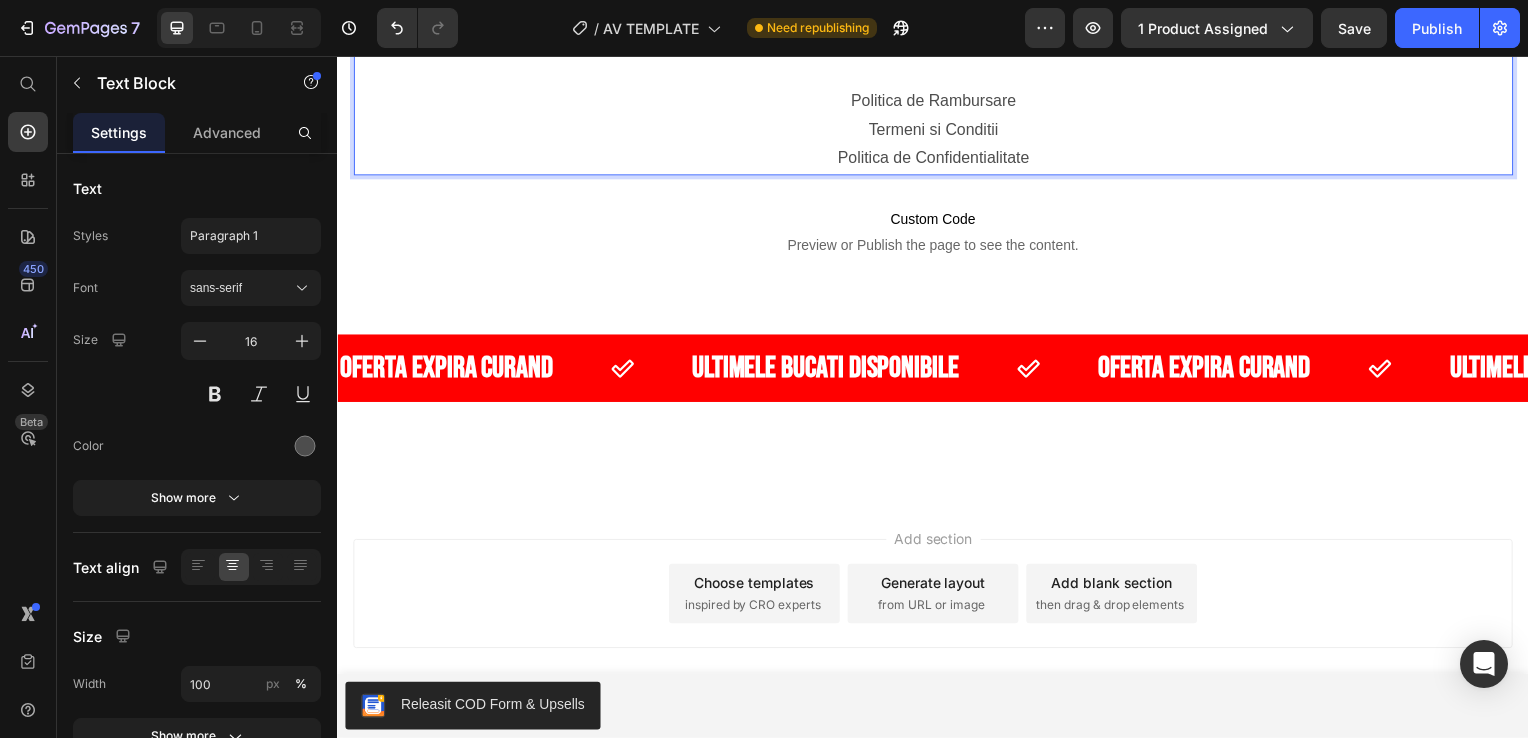 click on "Politica de Rambursare" at bounding box center [937, 102] 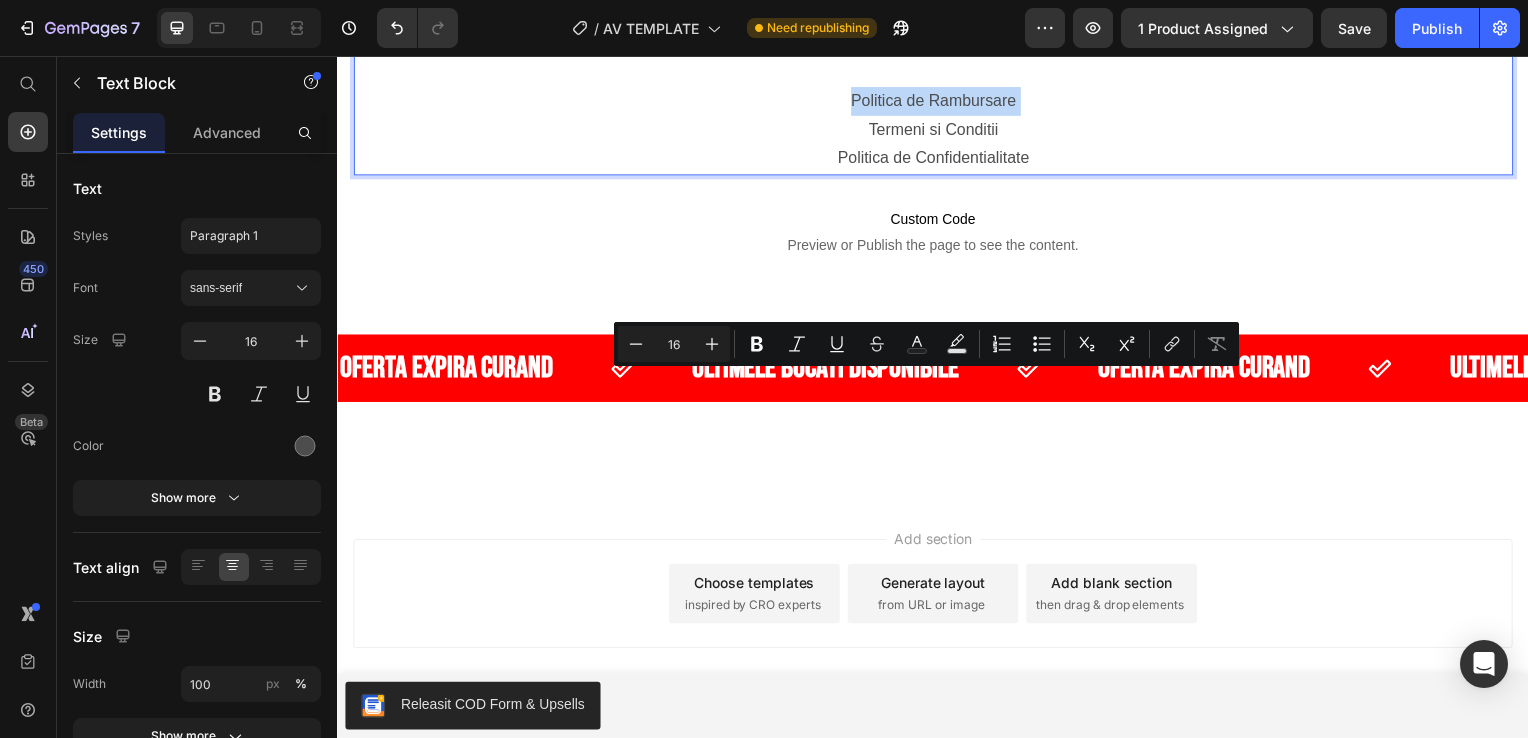 drag, startPoint x: 1017, startPoint y: 382, endPoint x: 852, endPoint y: 385, distance: 165.02727 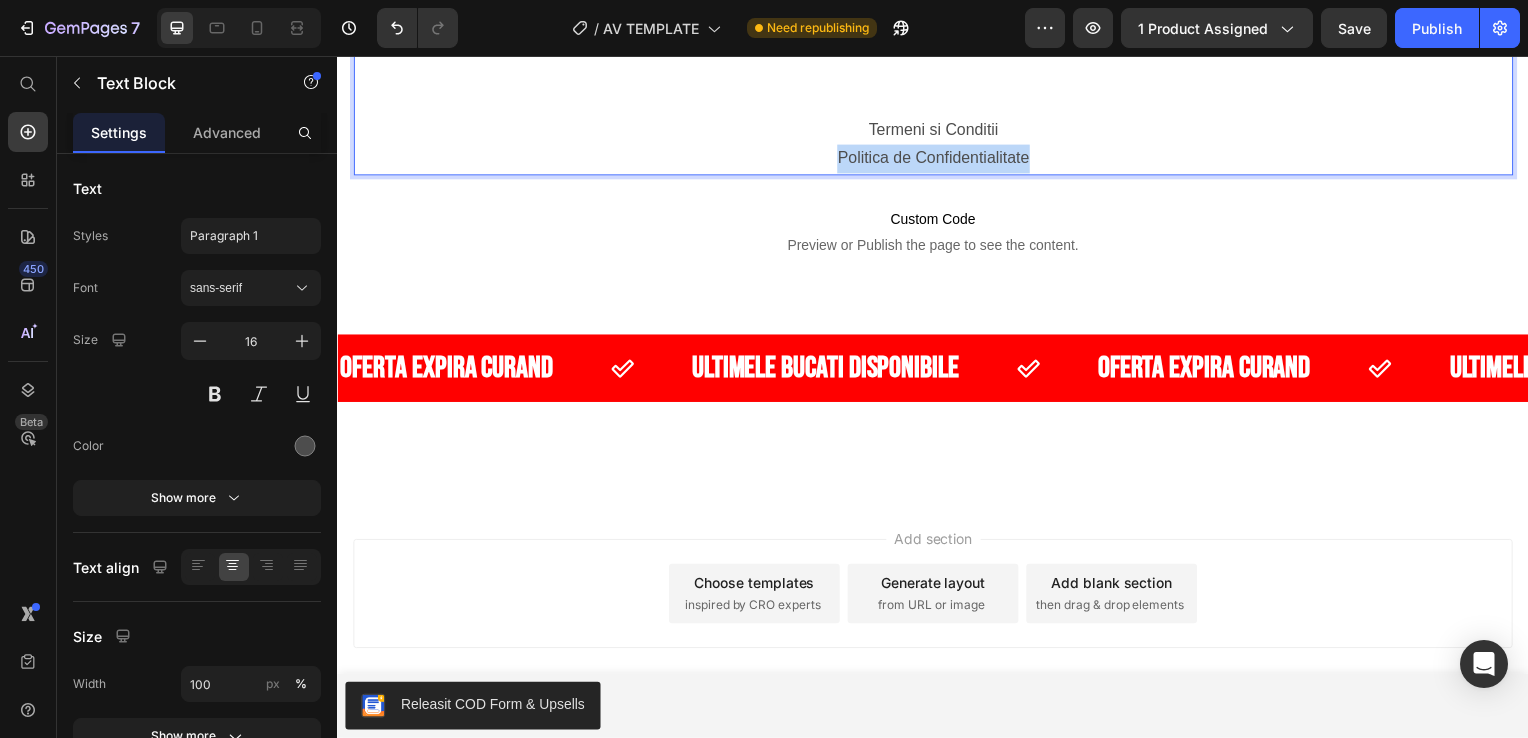 drag, startPoint x: 1022, startPoint y: 446, endPoint x: 832, endPoint y: 442, distance: 190.0421 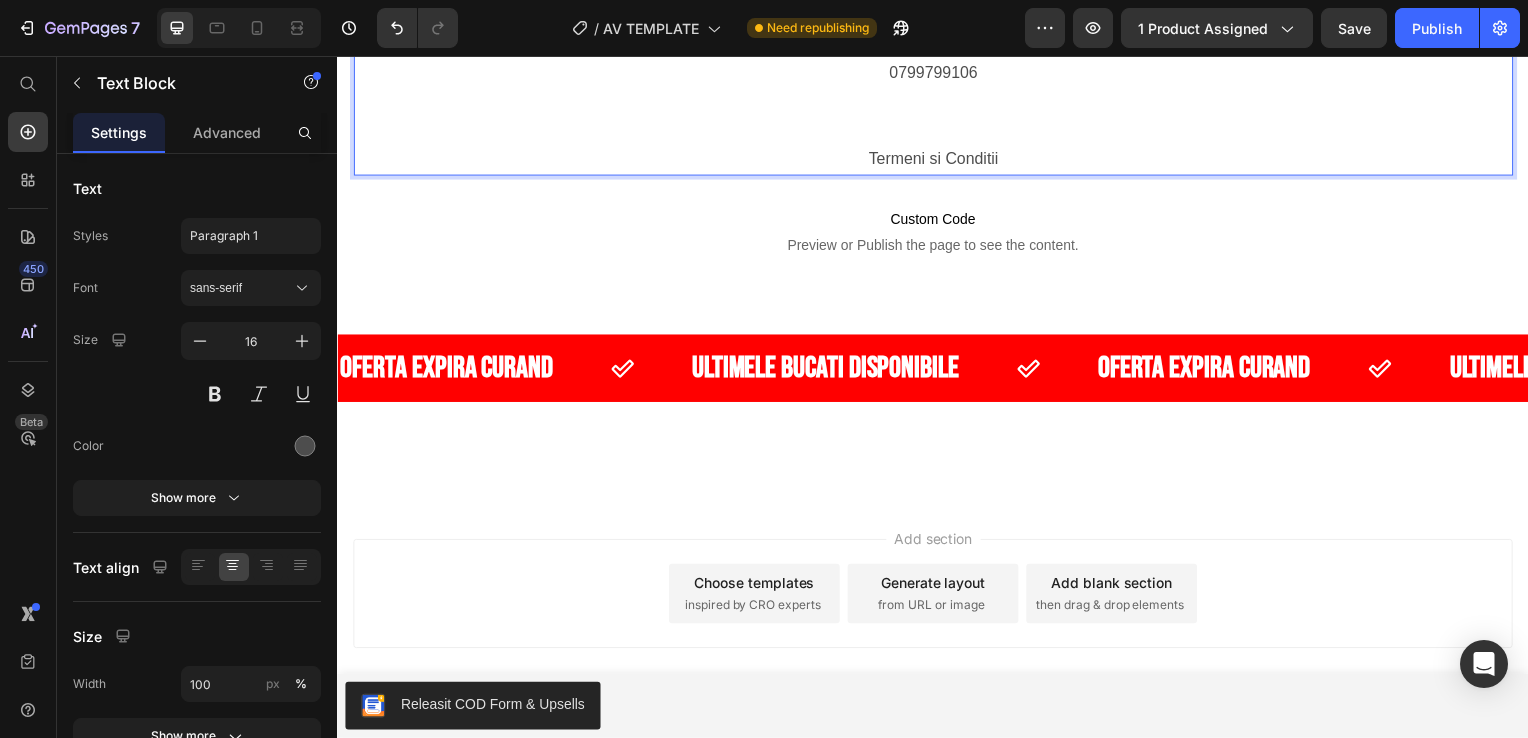 click at bounding box center [937, 131] 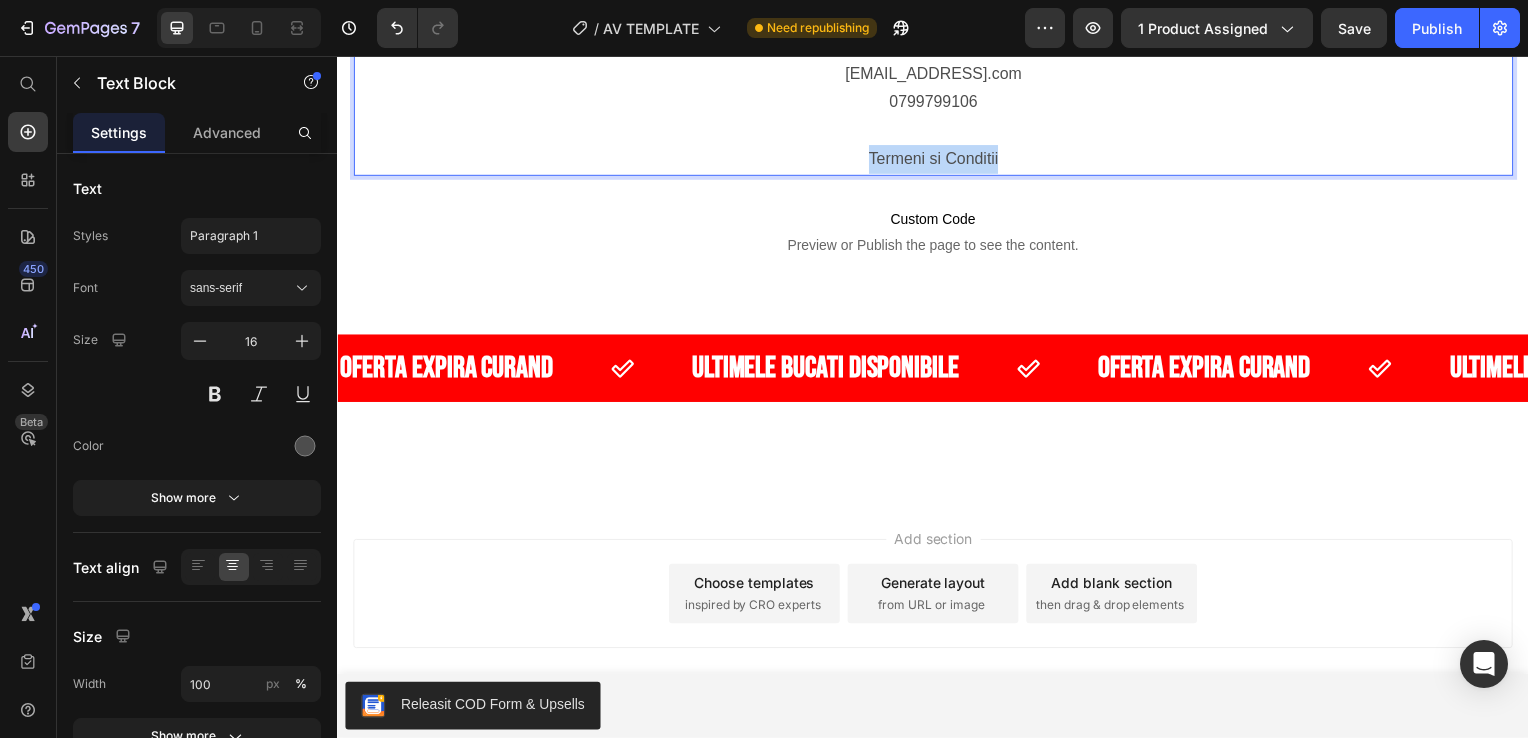 drag, startPoint x: 996, startPoint y: 381, endPoint x: 863, endPoint y: 386, distance: 133.09395 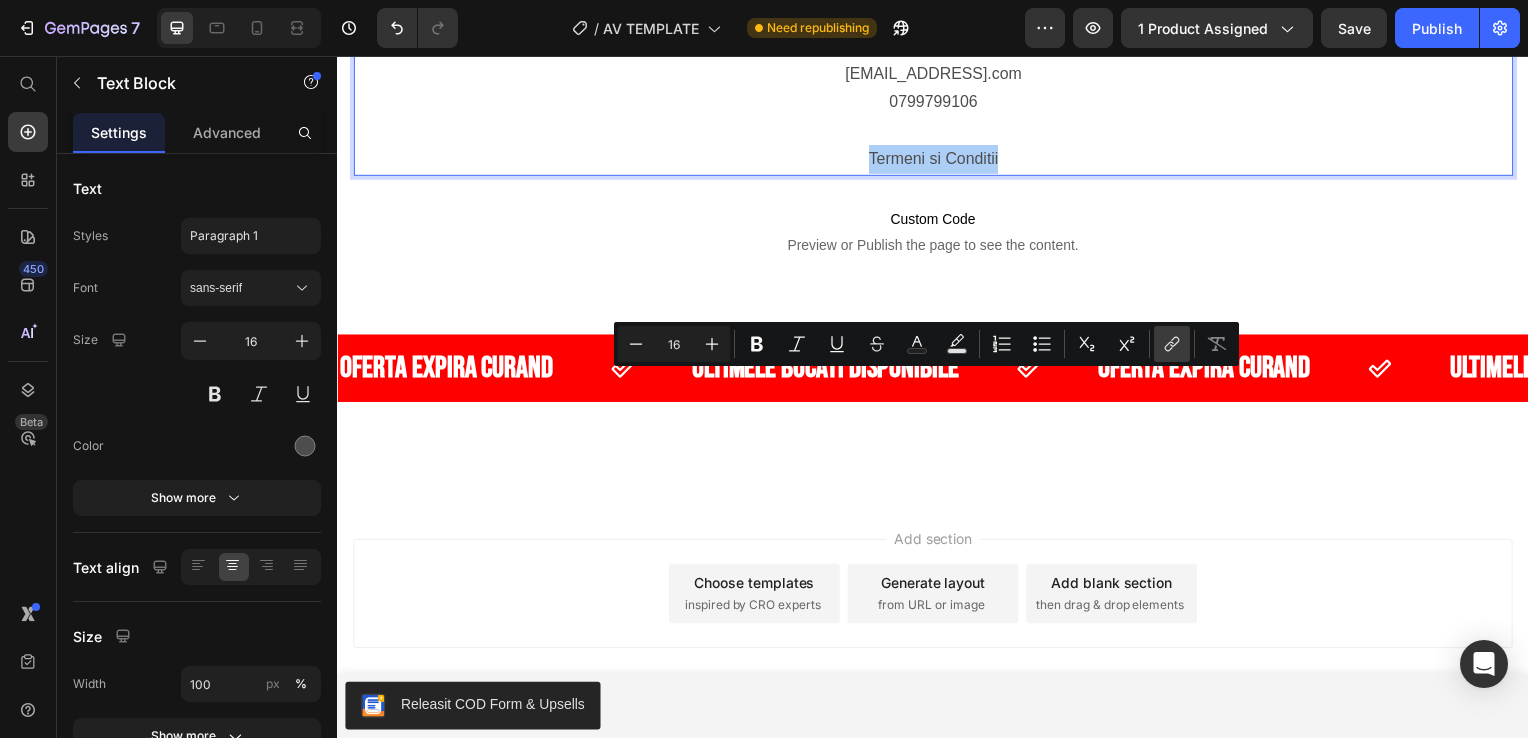 click 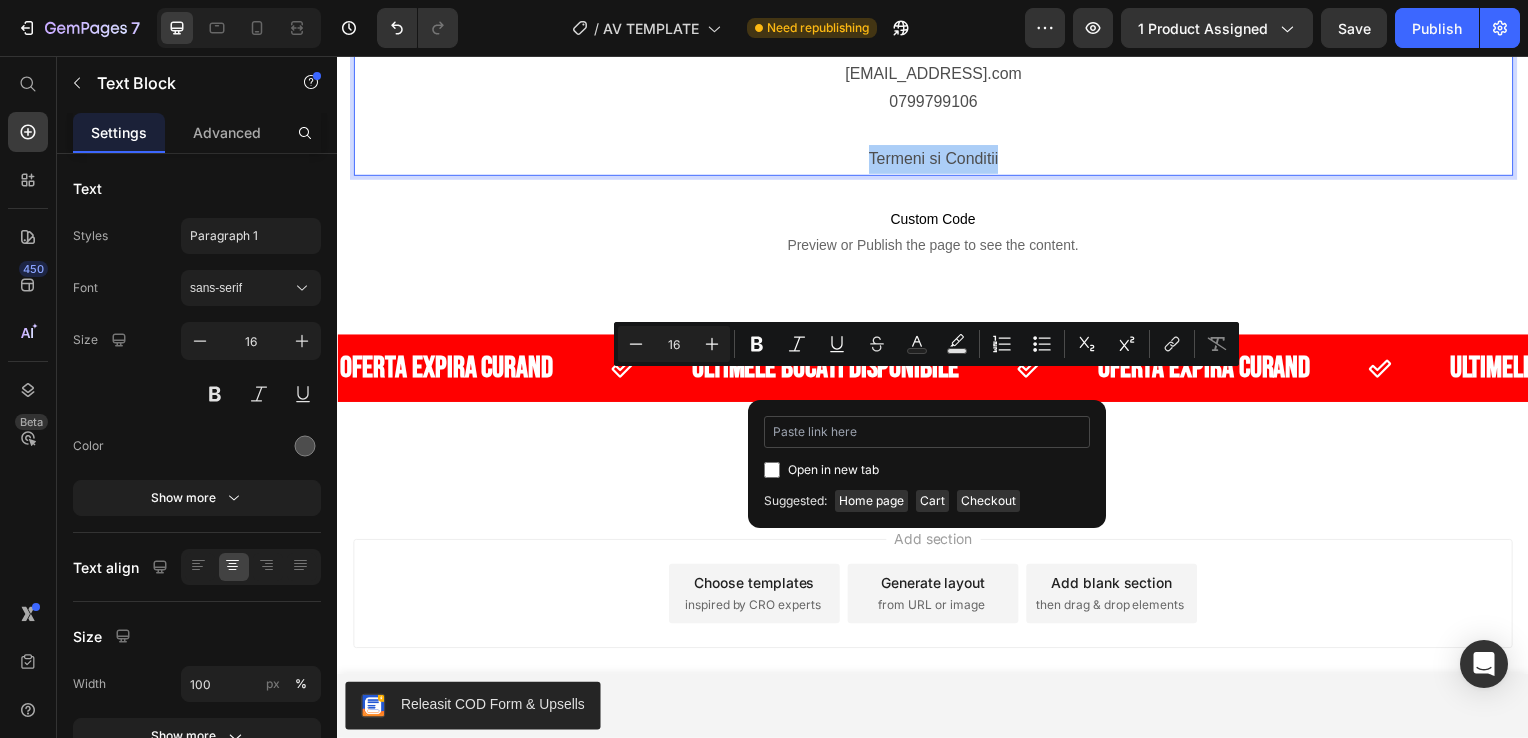 click at bounding box center [927, 432] 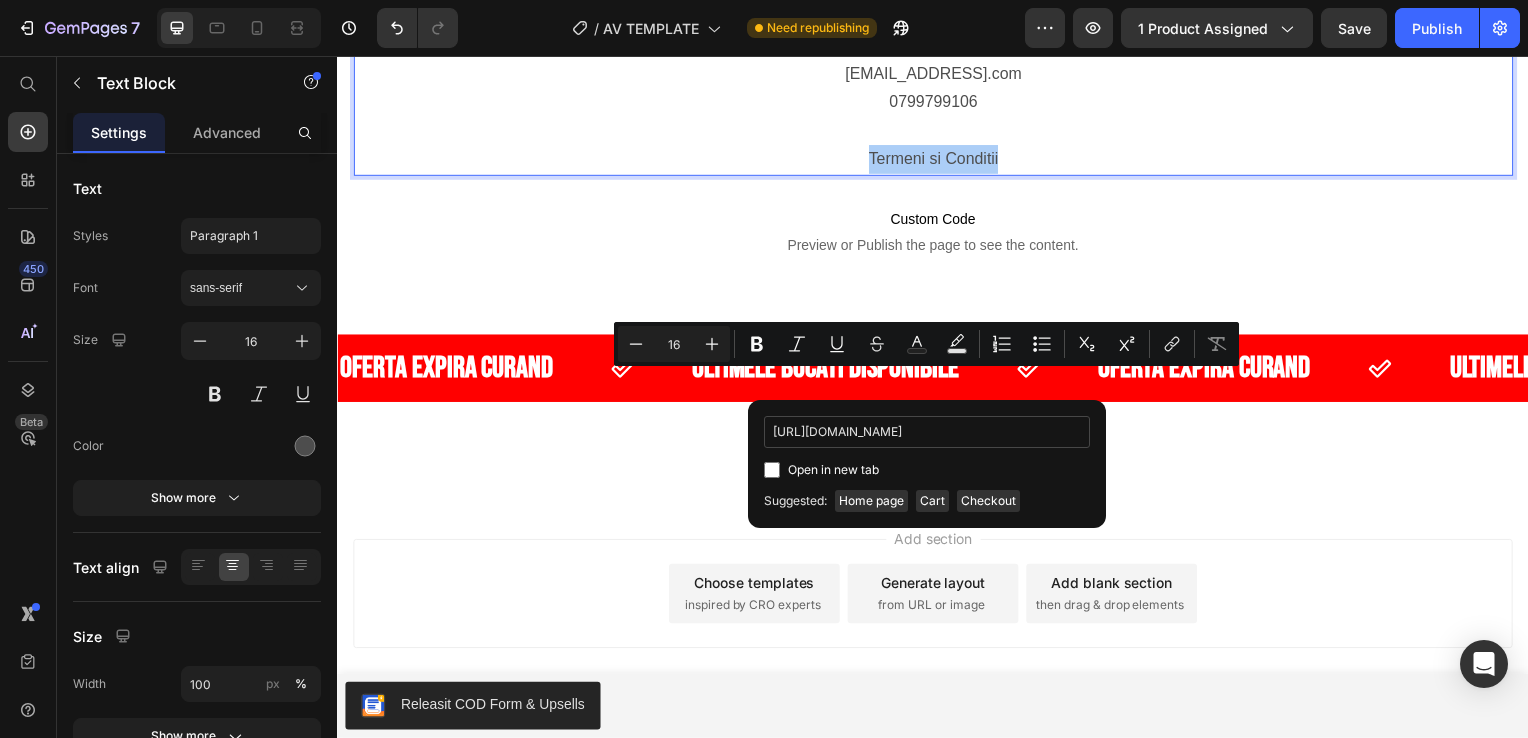 scroll, scrollTop: 0, scrollLeft: 13, axis: horizontal 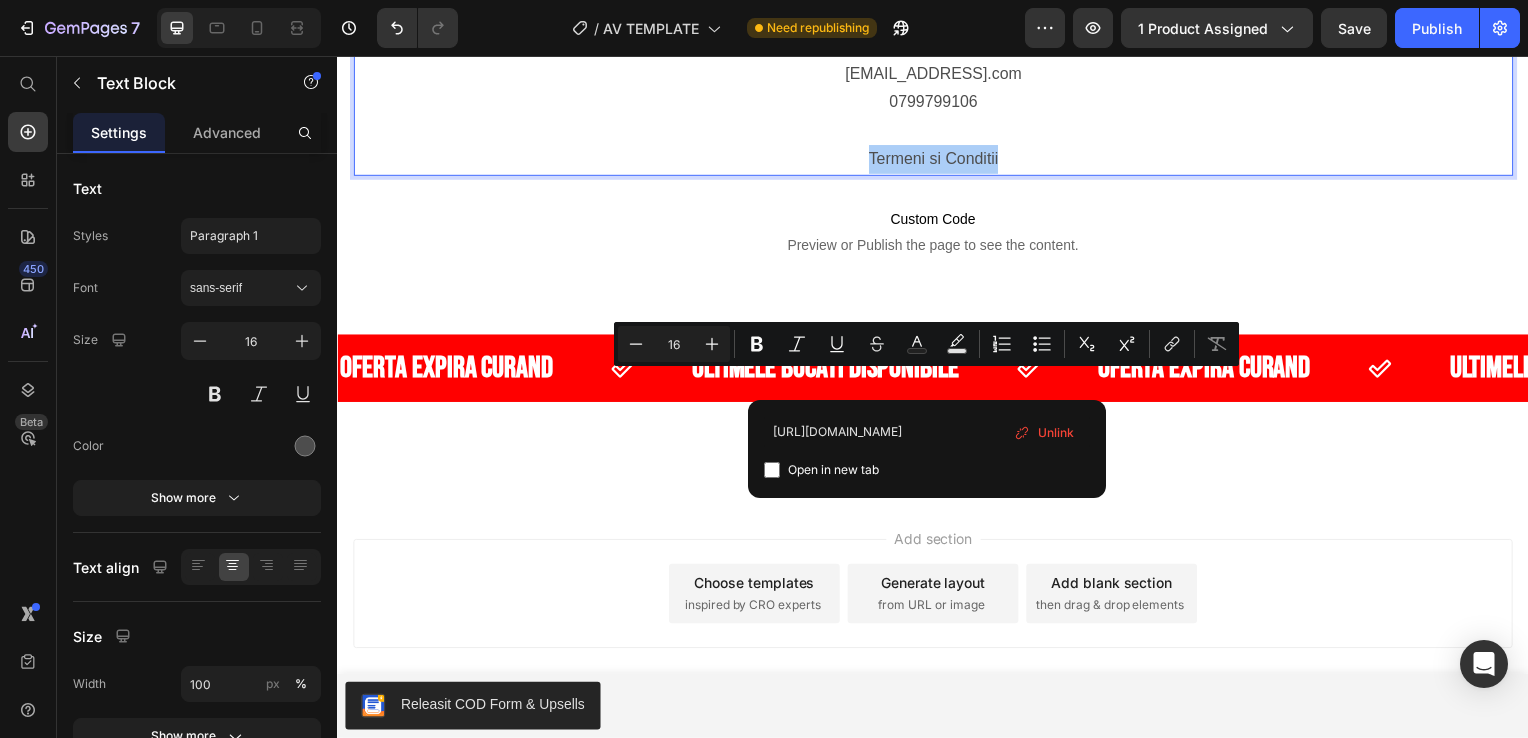 type on "[URL][DOMAIN_NAME]" 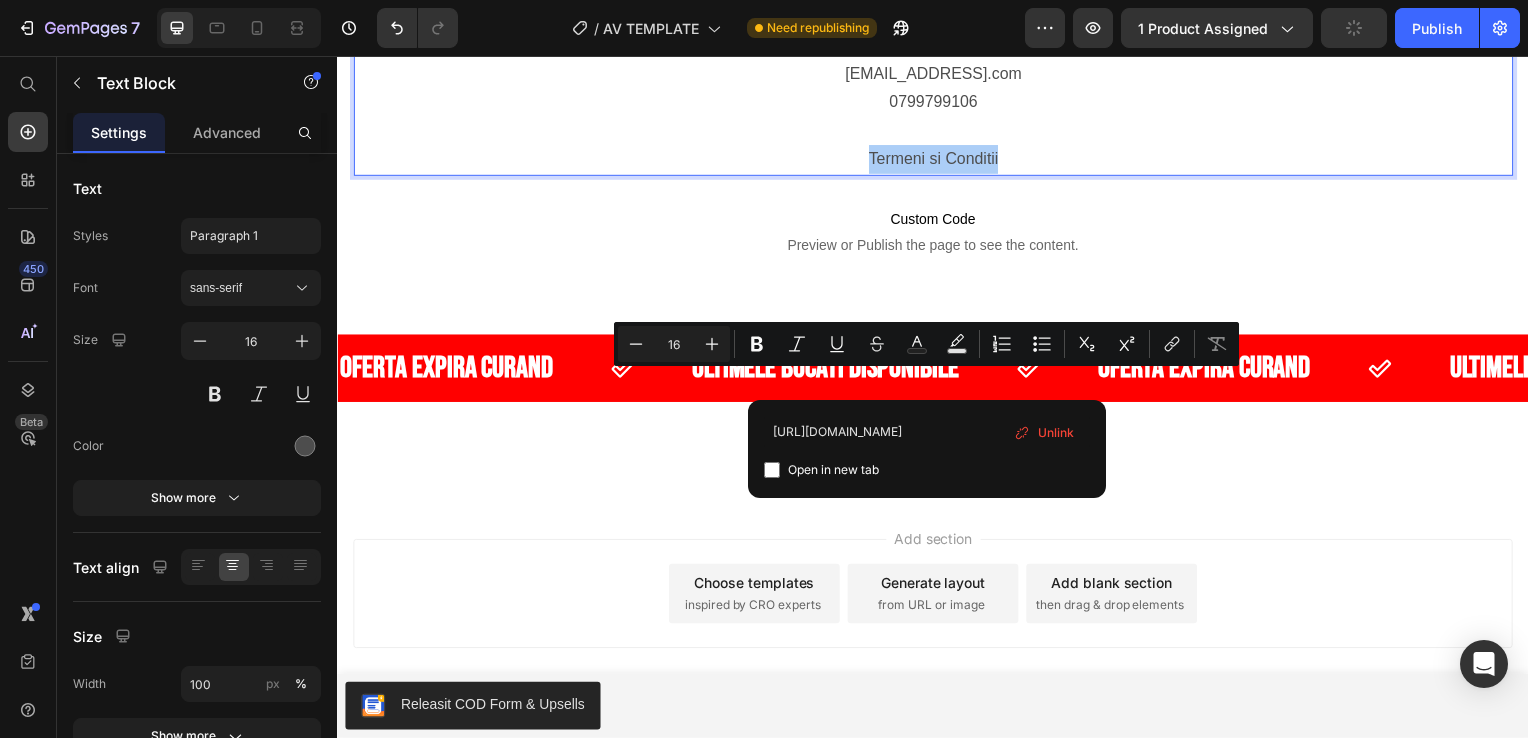 scroll, scrollTop: 0, scrollLeft: 0, axis: both 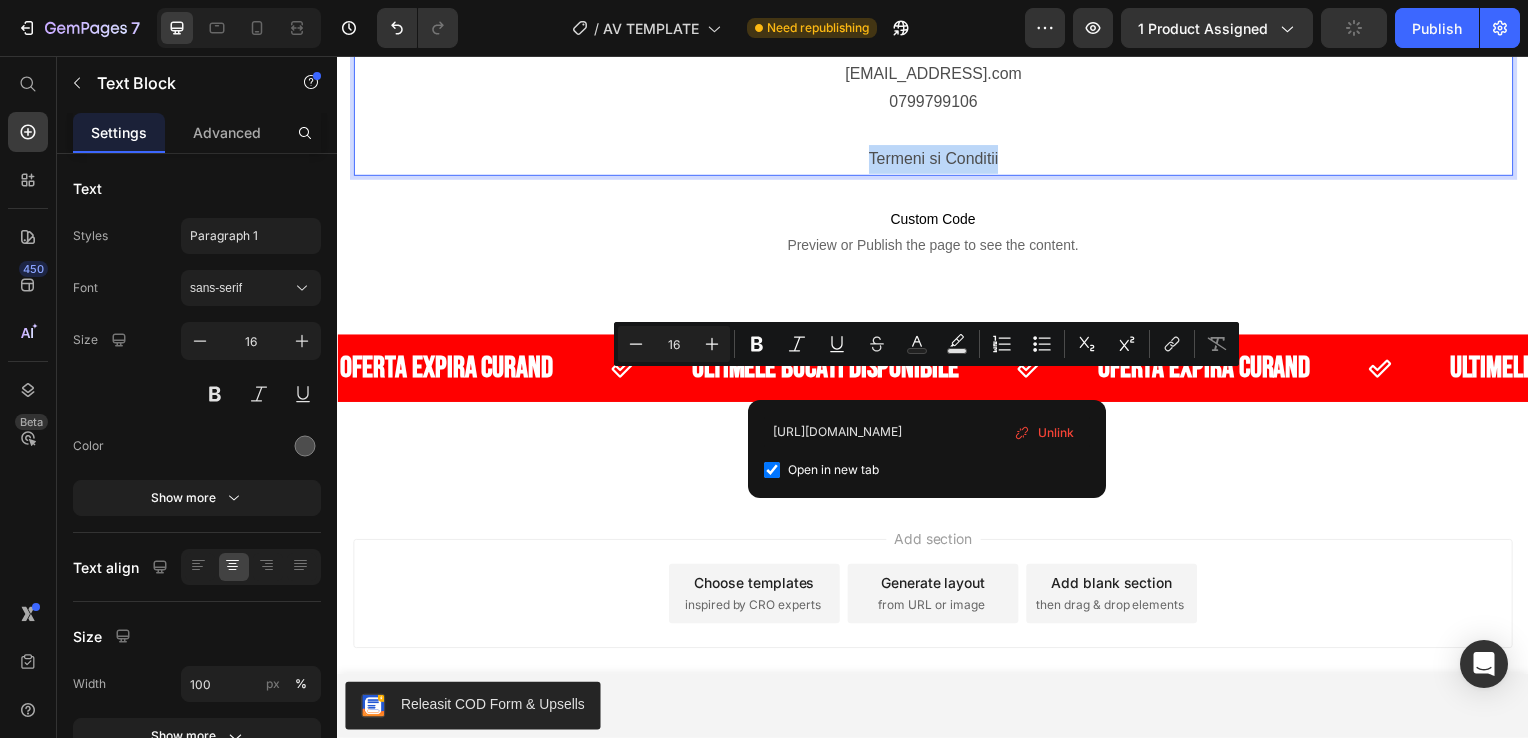 checkbox on "true" 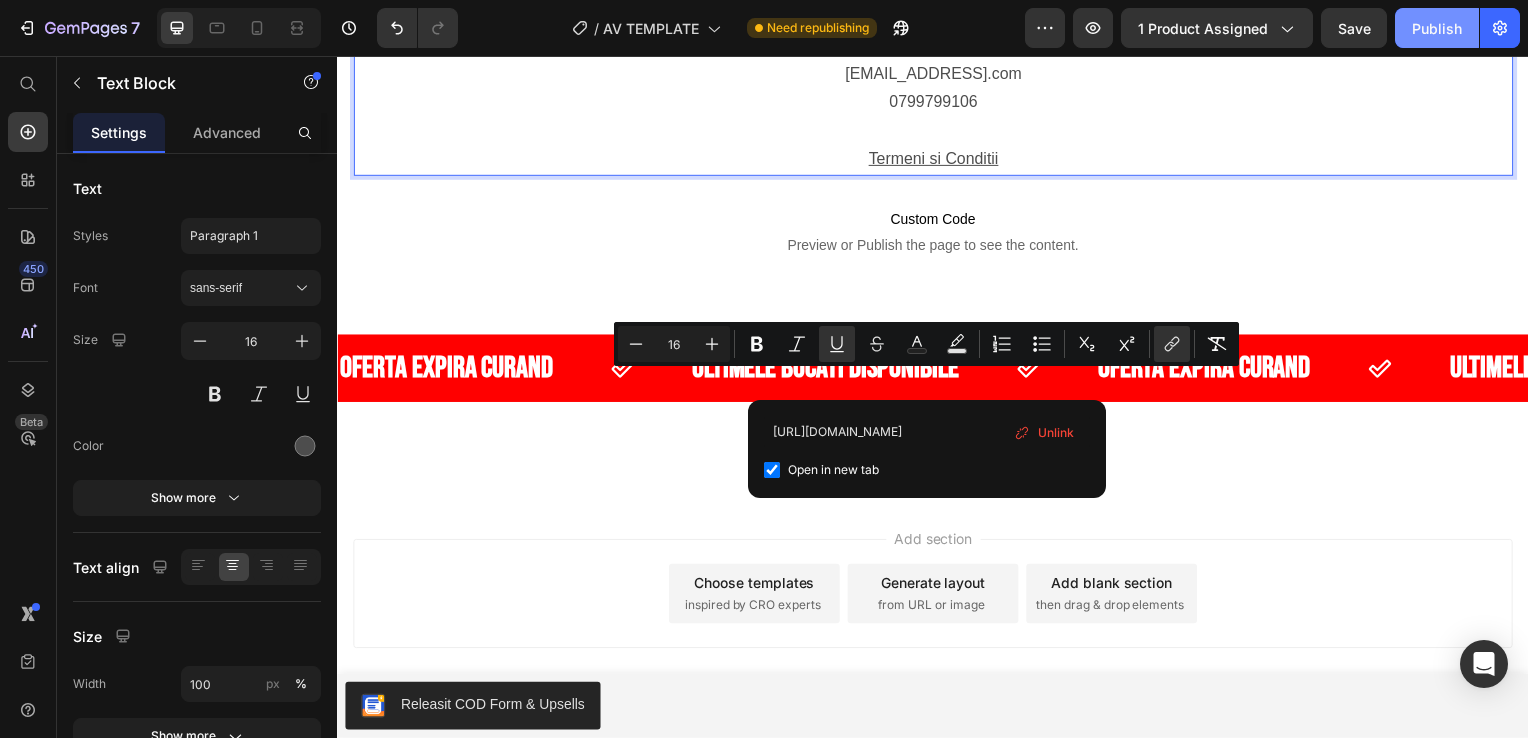 click on "Publish" at bounding box center [1437, 28] 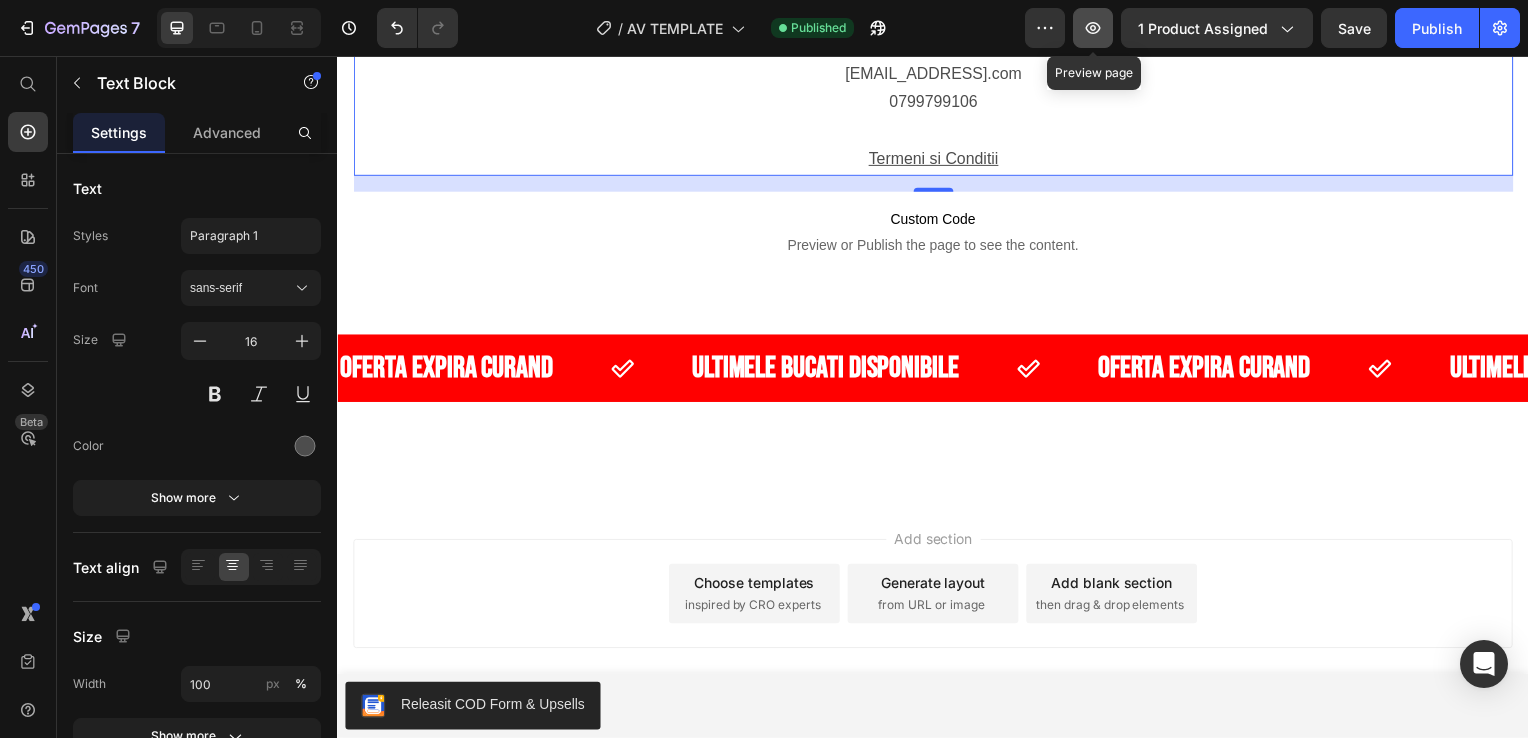 click 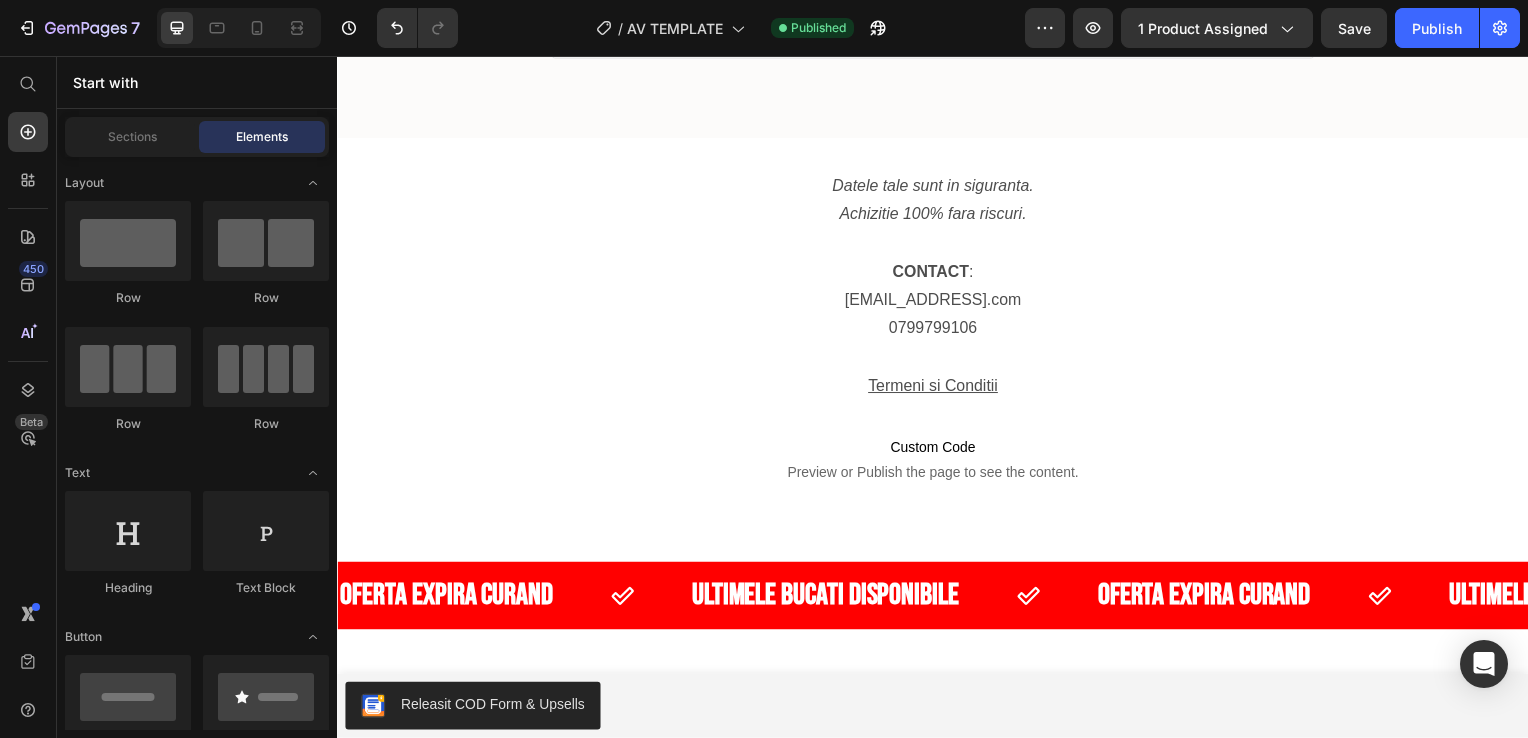 scroll, scrollTop: 9075, scrollLeft: 0, axis: vertical 